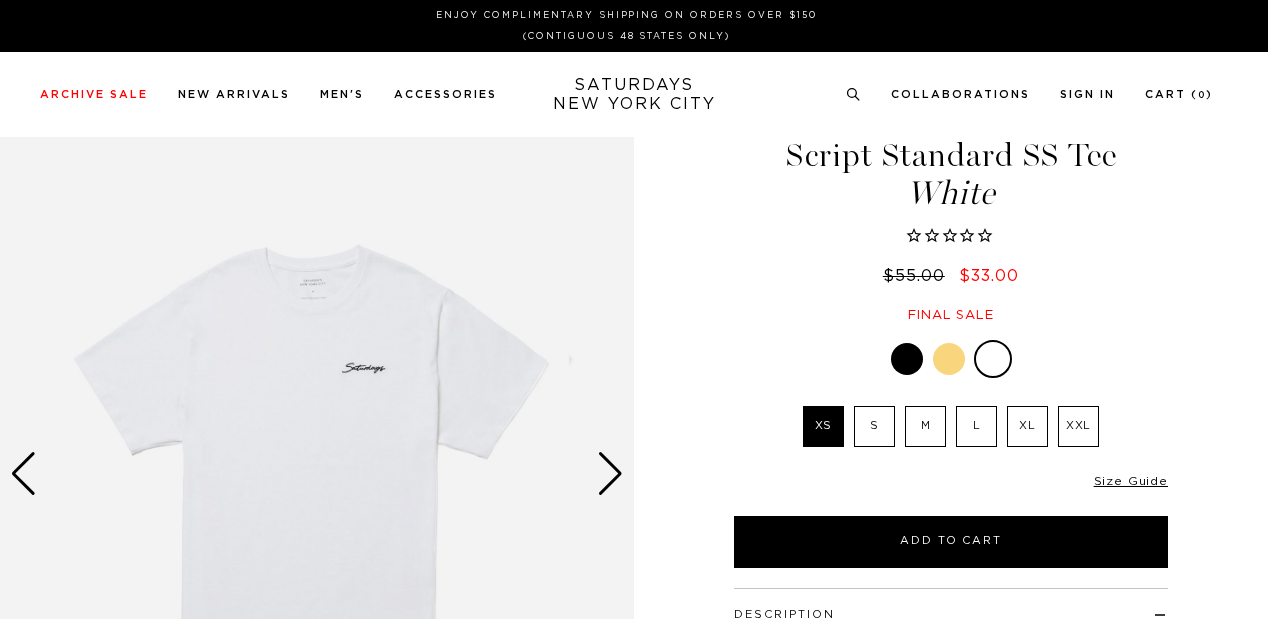 scroll, scrollTop: 0, scrollLeft: 0, axis: both 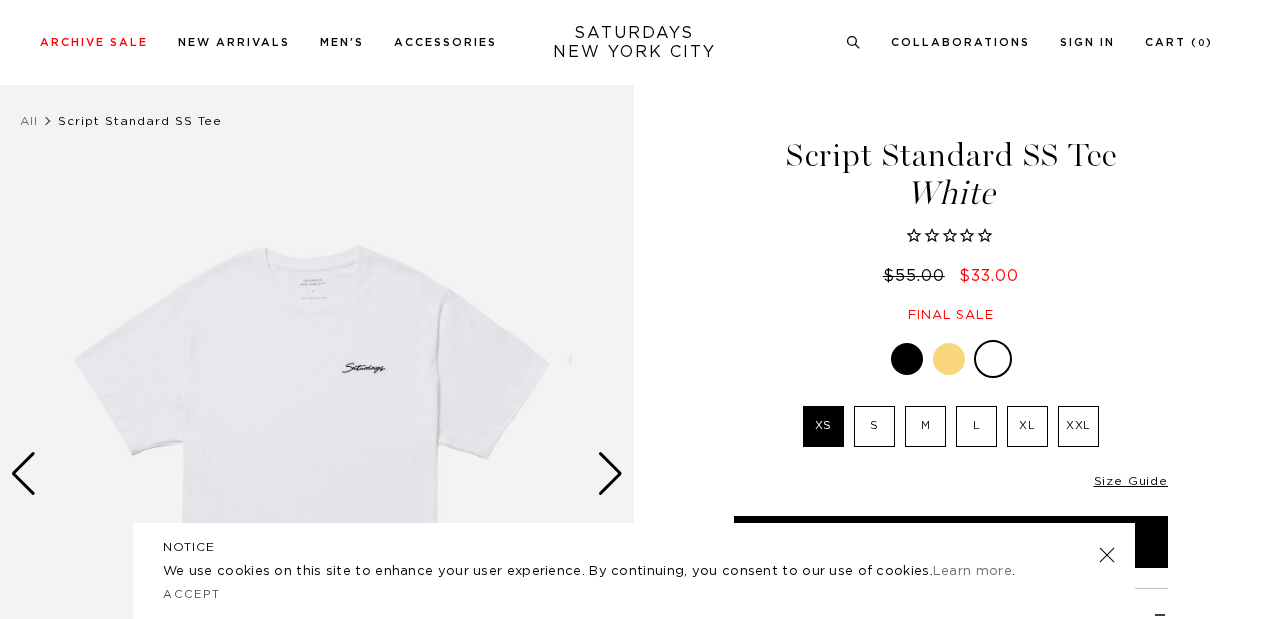 click at bounding box center (1107, 555) 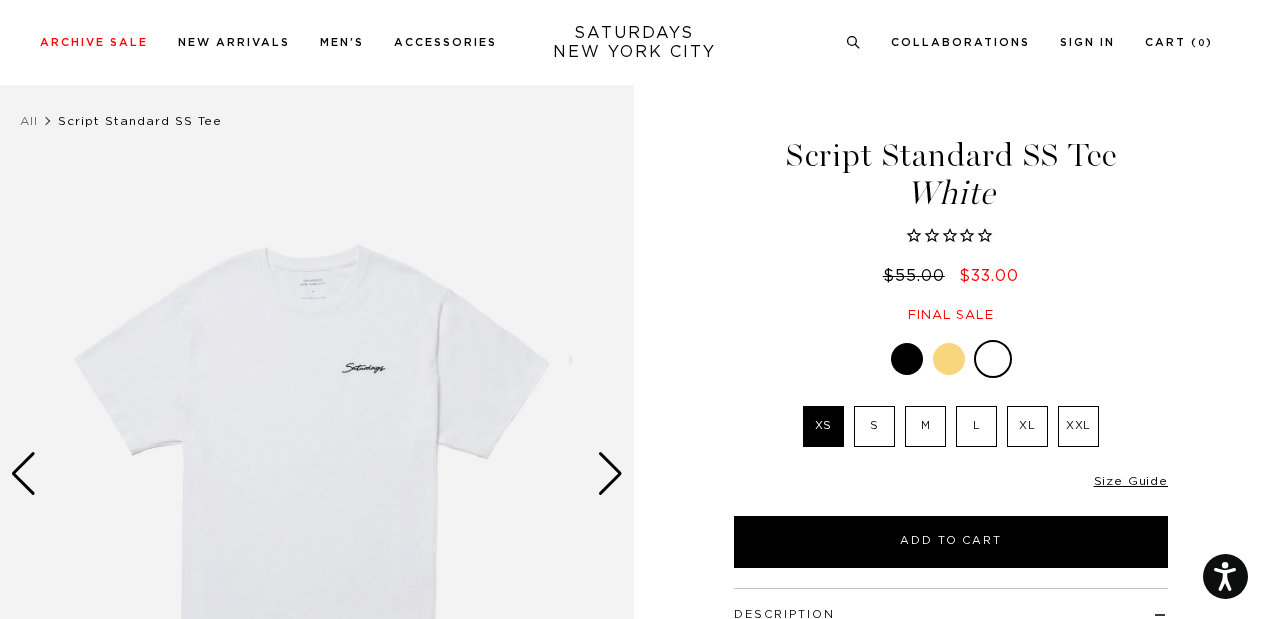 click at bounding box center [949, 359] 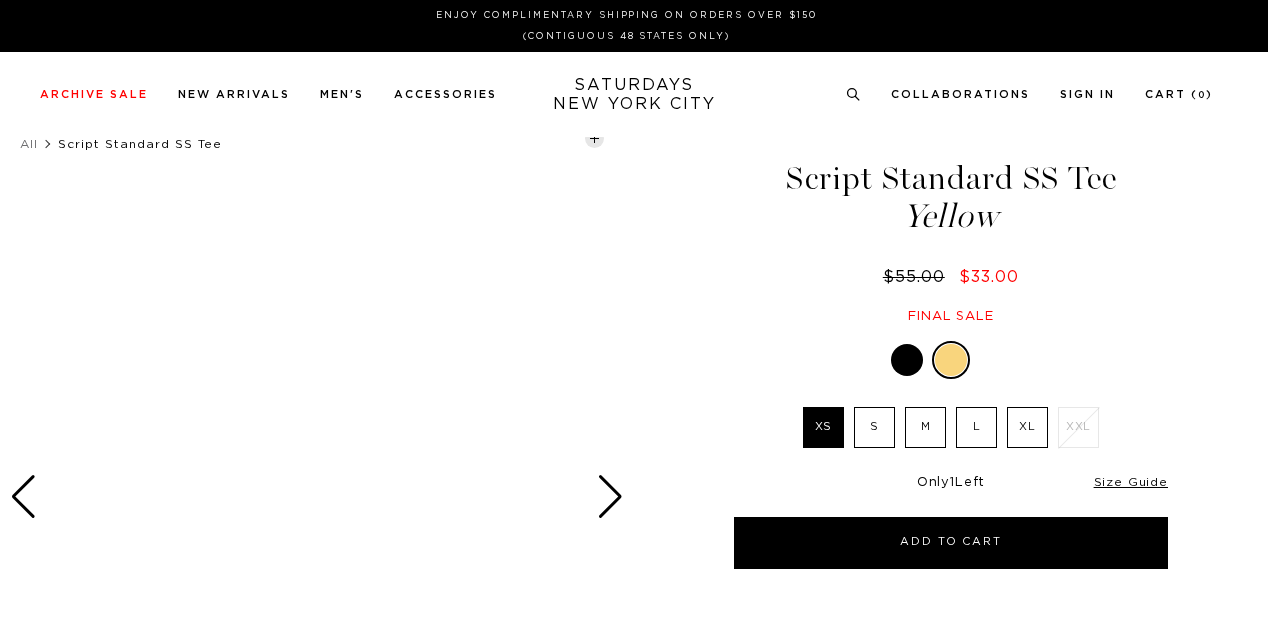 scroll, scrollTop: 0, scrollLeft: 0, axis: both 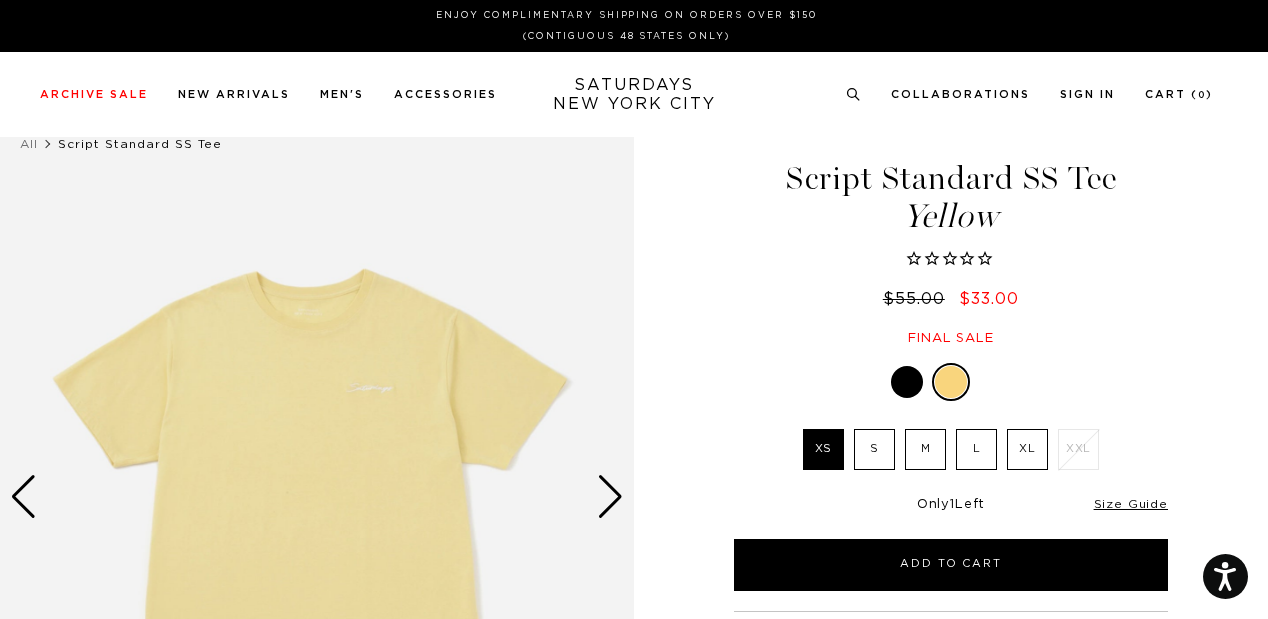click at bounding box center [907, 382] 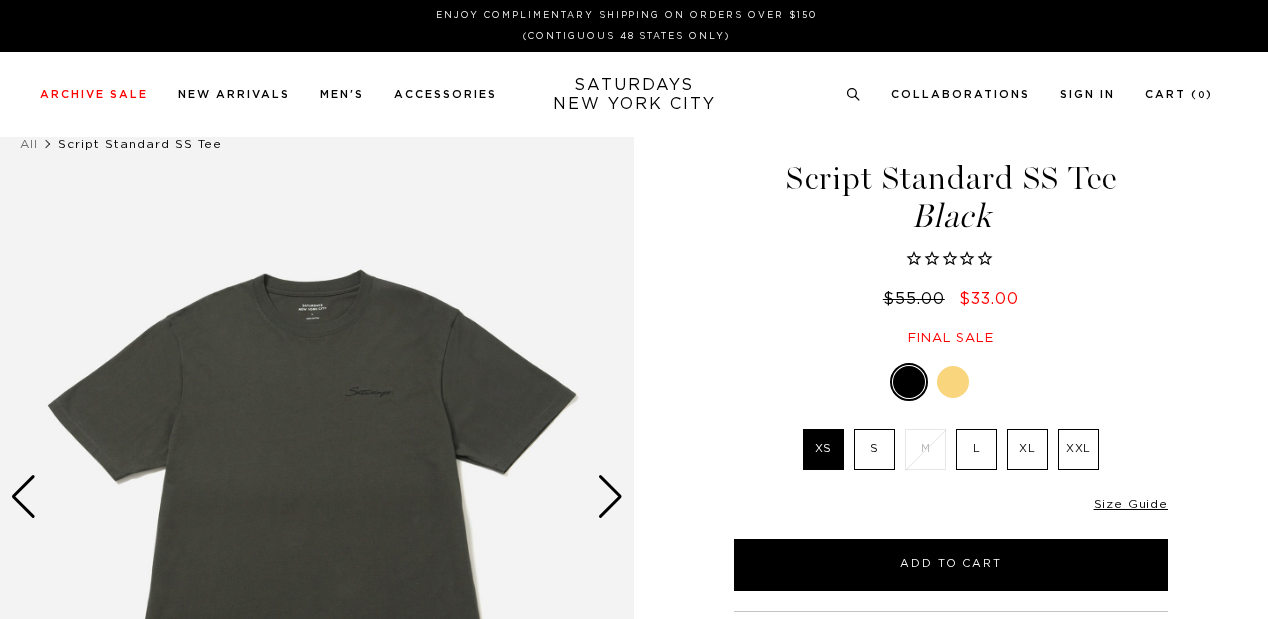 scroll, scrollTop: 0, scrollLeft: 0, axis: both 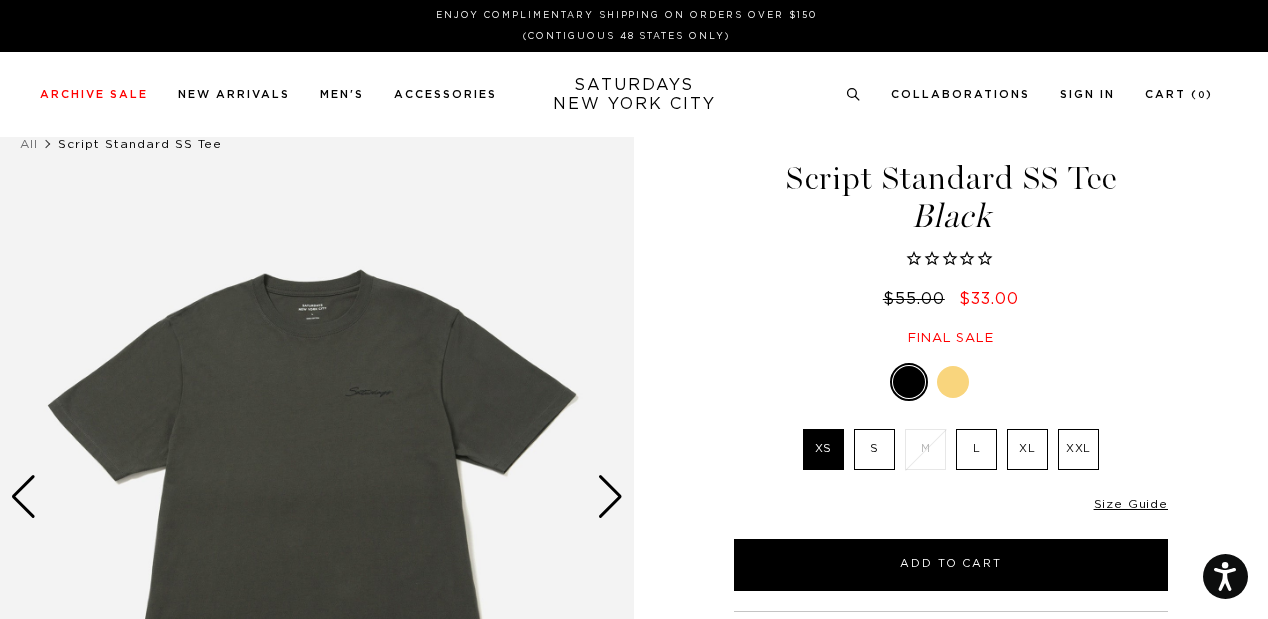 click at bounding box center [995, 382] 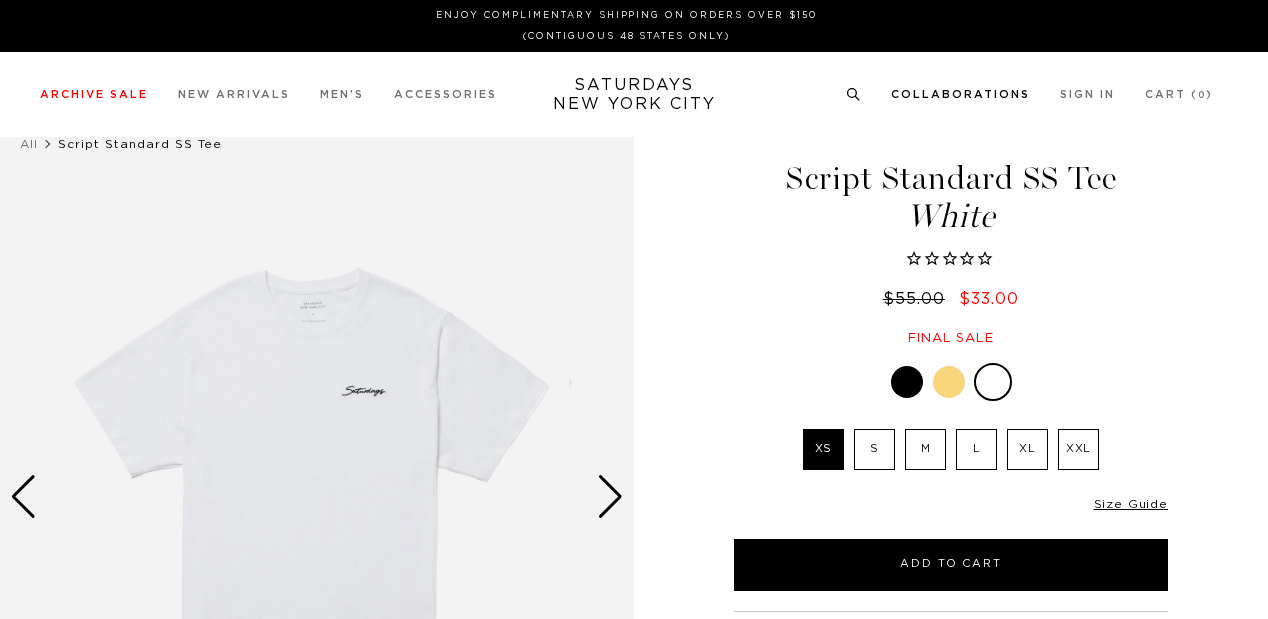 scroll, scrollTop: 0, scrollLeft: 0, axis: both 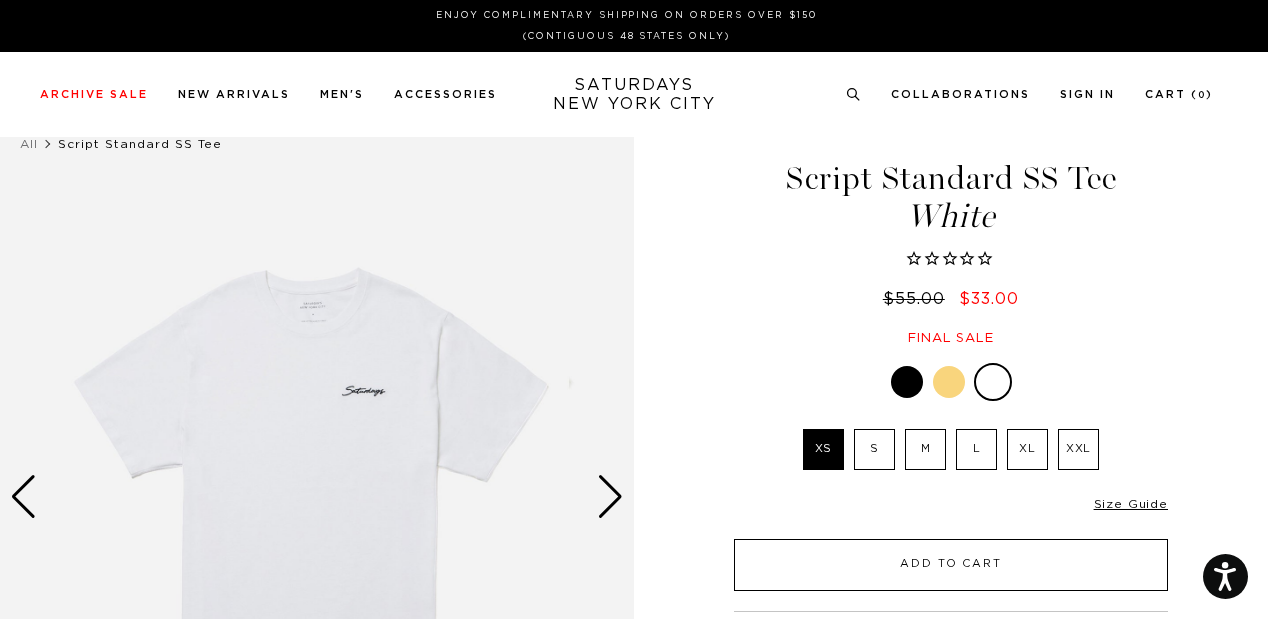 click on "Add to Cart" at bounding box center [951, 565] 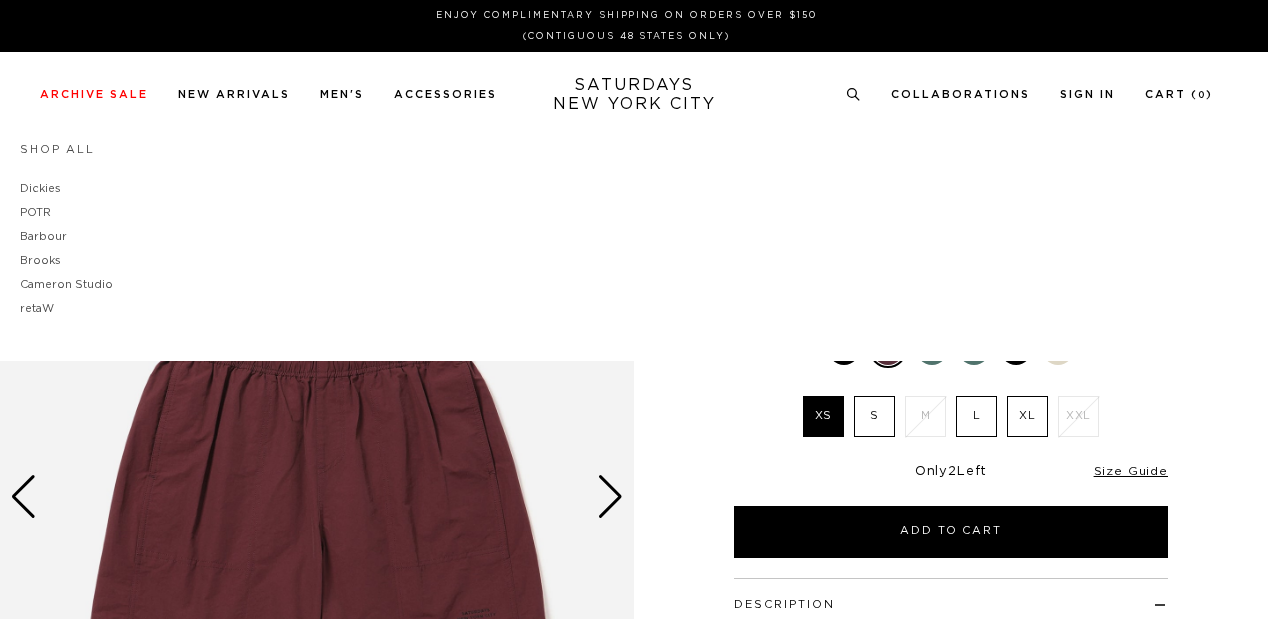 scroll, scrollTop: 0, scrollLeft: 0, axis: both 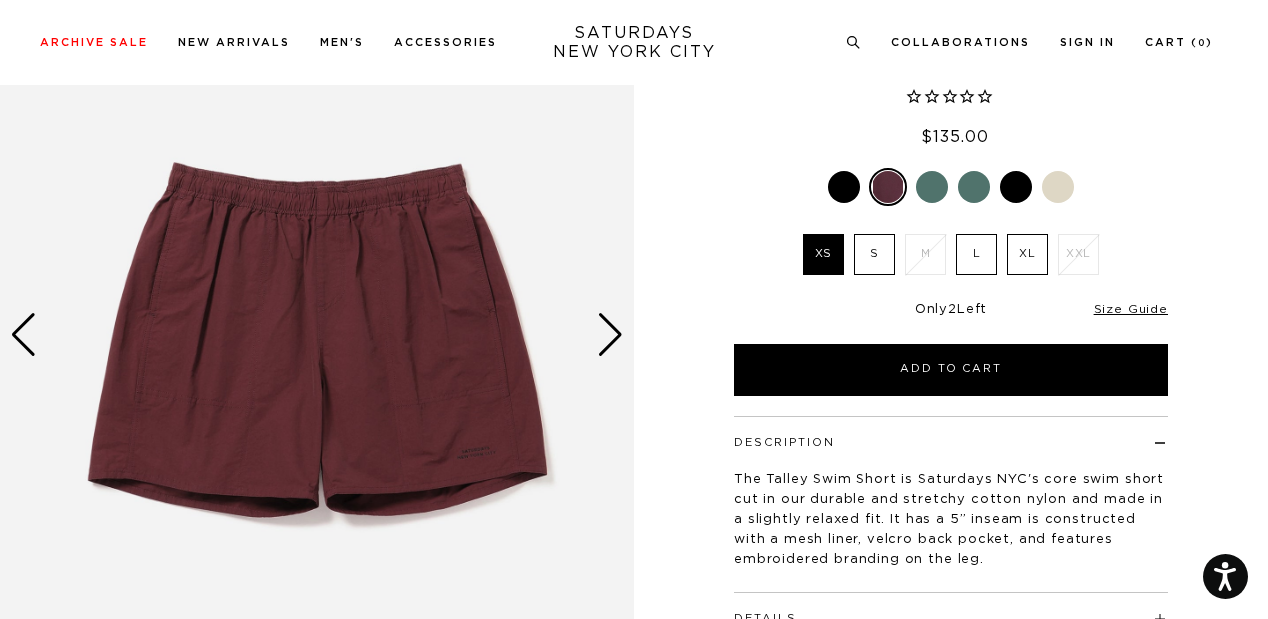 click at bounding box center (932, 187) 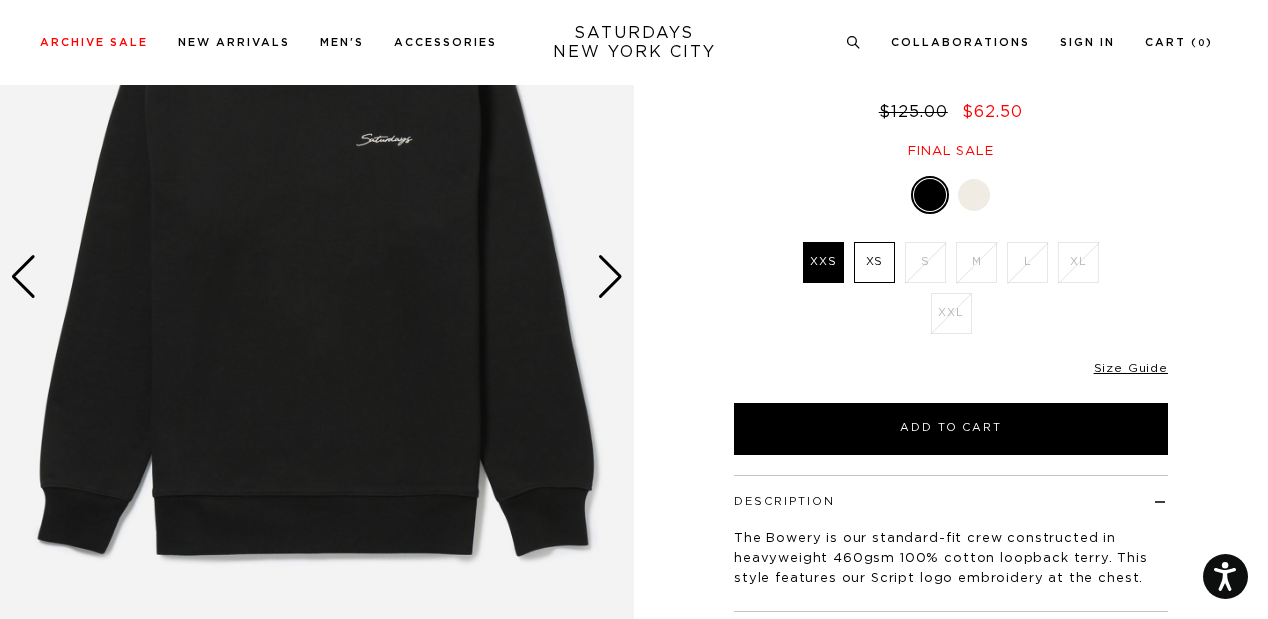 scroll, scrollTop: 220, scrollLeft: 0, axis: vertical 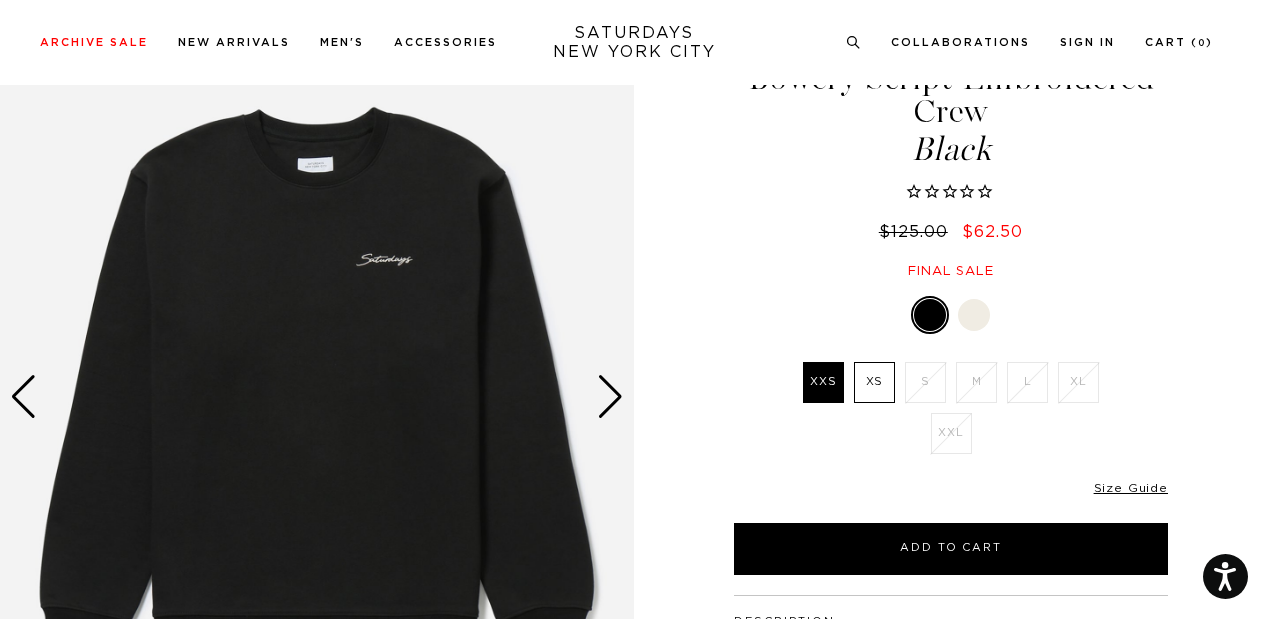 click on "S" at bounding box center [925, 382] 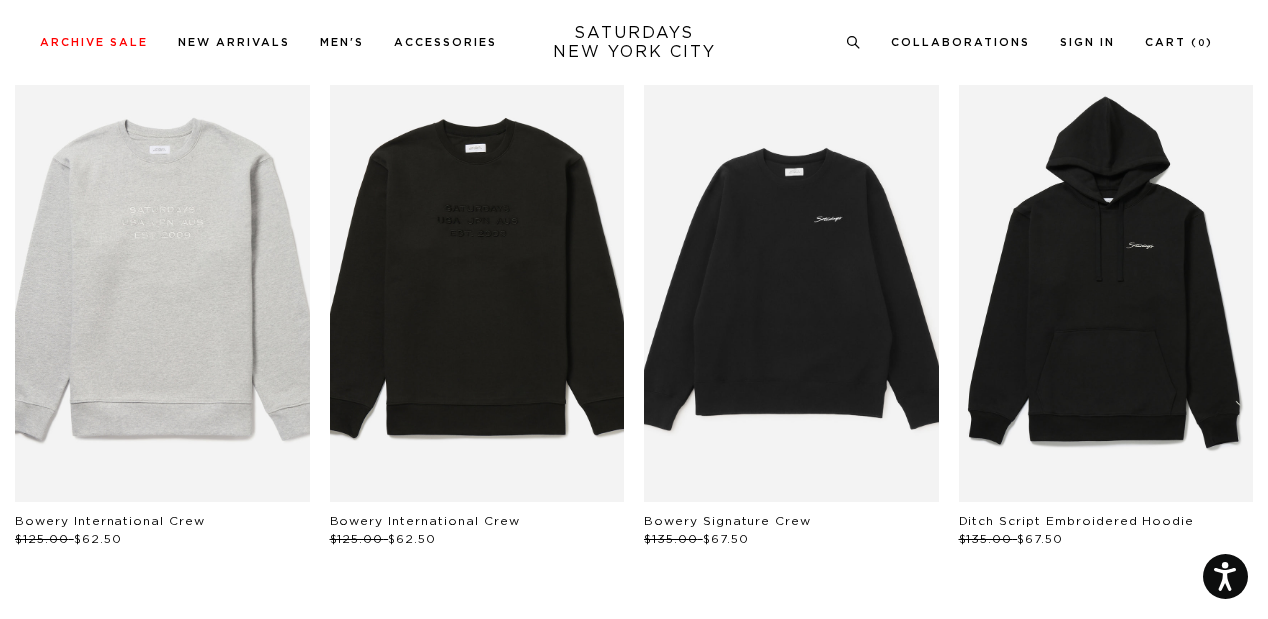 scroll, scrollTop: 1048, scrollLeft: 0, axis: vertical 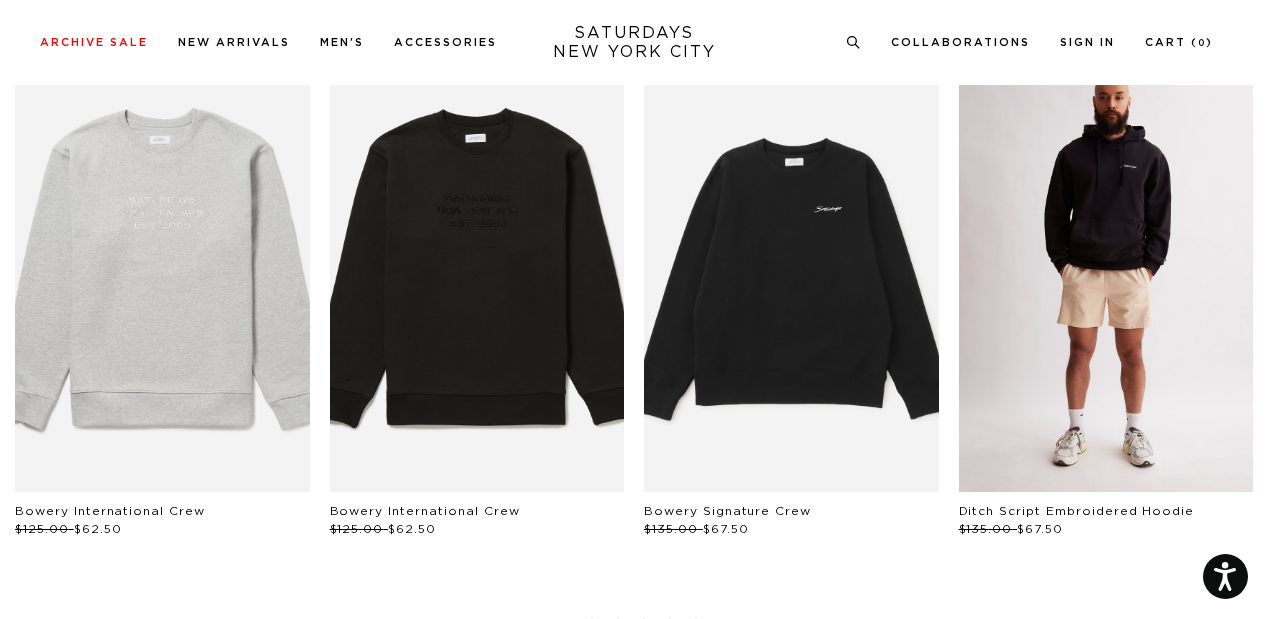 click at bounding box center (1106, 271) 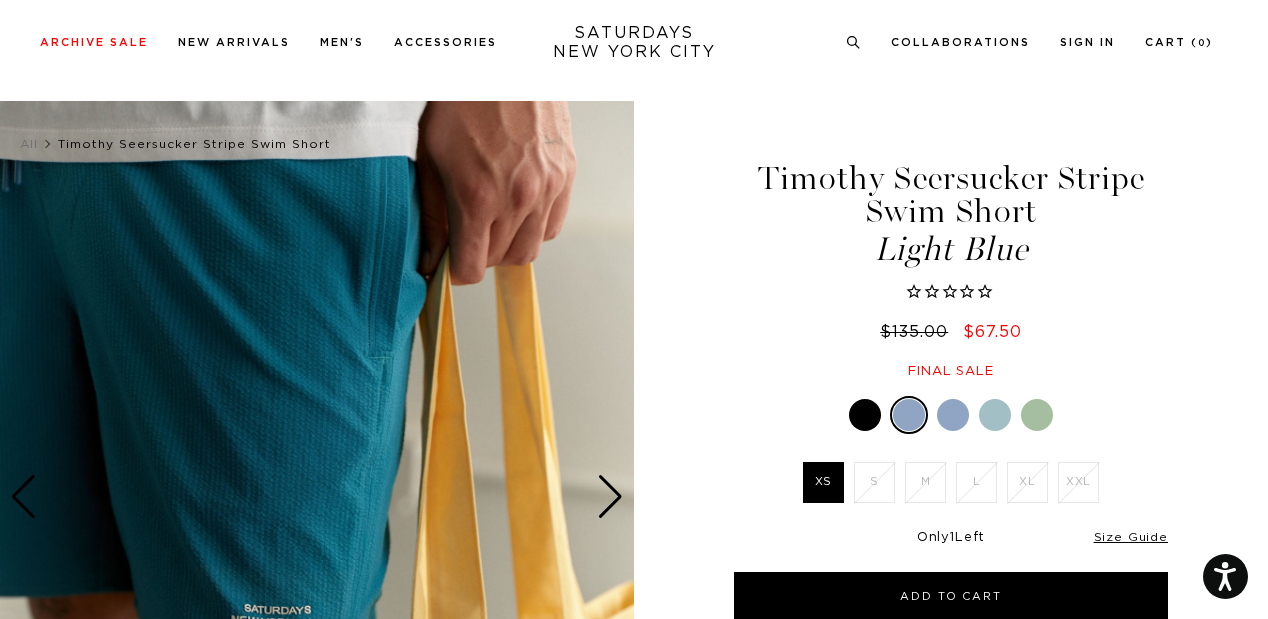scroll, scrollTop: 202, scrollLeft: 0, axis: vertical 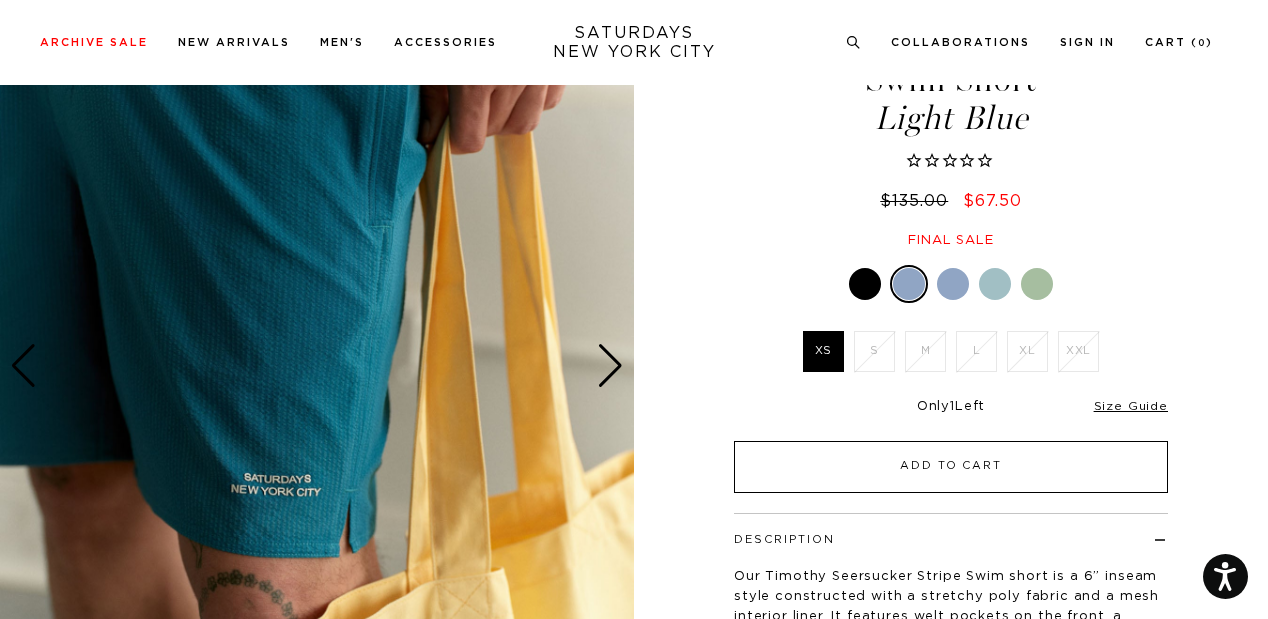 click on "Add to Cart" at bounding box center (951, 467) 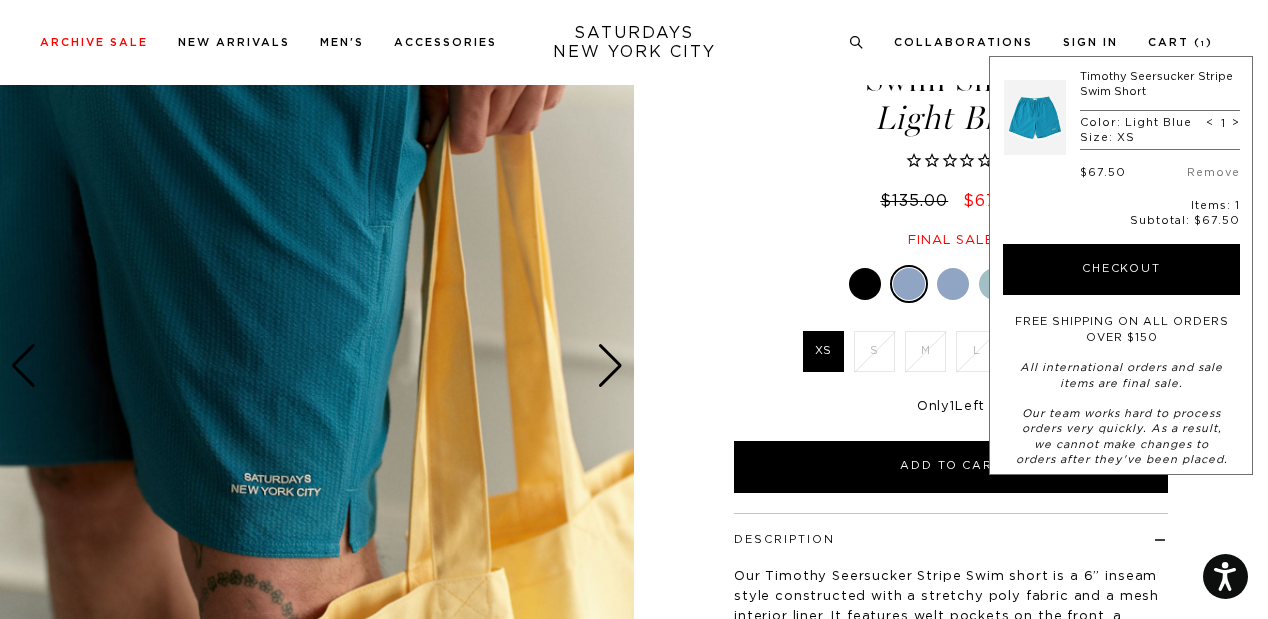 click on "Timothy Seersucker Stripe Swim Short  Light Blue
$135.00
$67.50
Final sale" at bounding box center [951, 119] 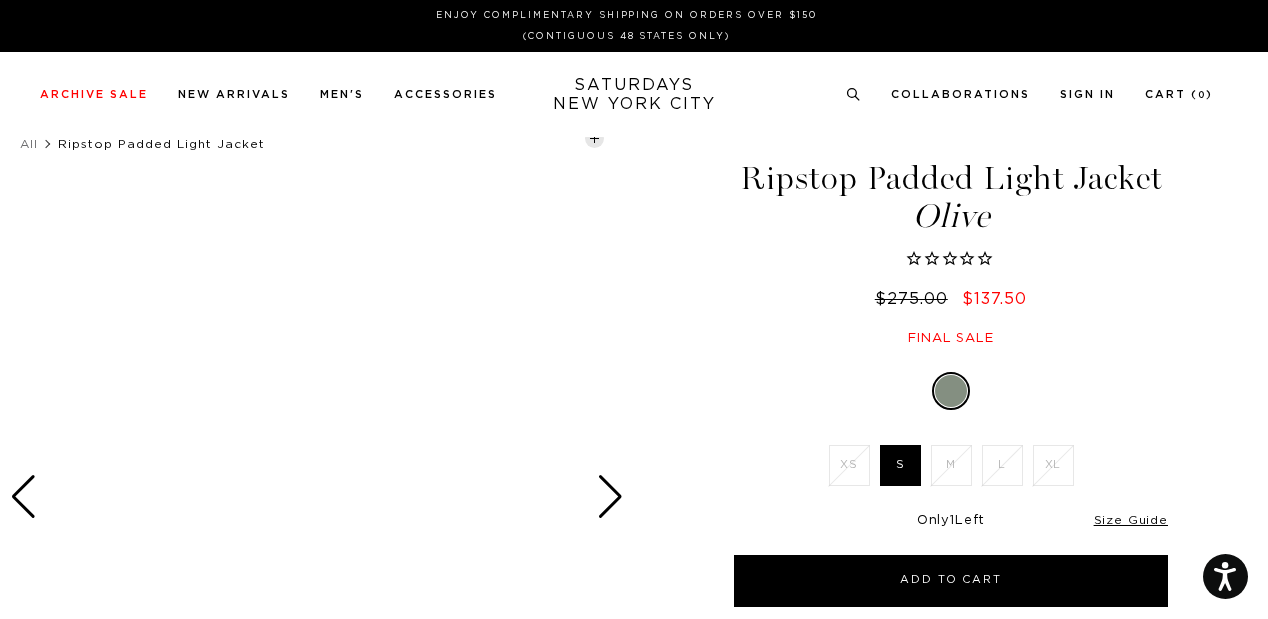 scroll, scrollTop: 0, scrollLeft: 0, axis: both 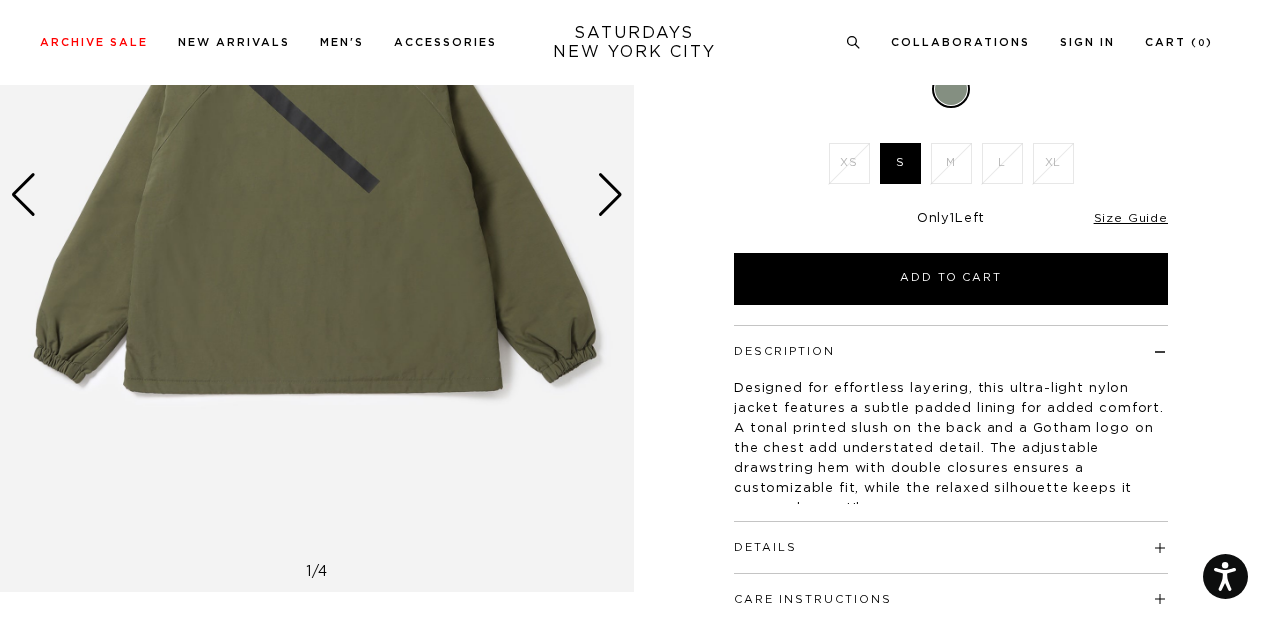 drag, startPoint x: 996, startPoint y: 546, endPoint x: 1038, endPoint y: 508, distance: 56.63921 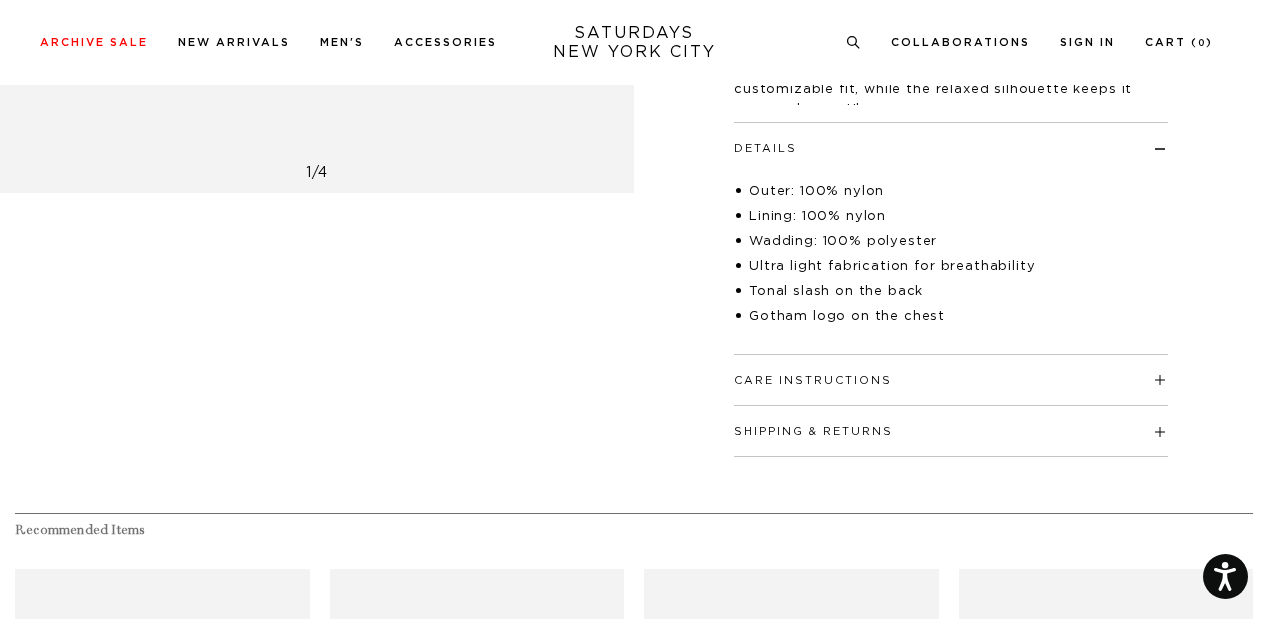scroll, scrollTop: 636, scrollLeft: 0, axis: vertical 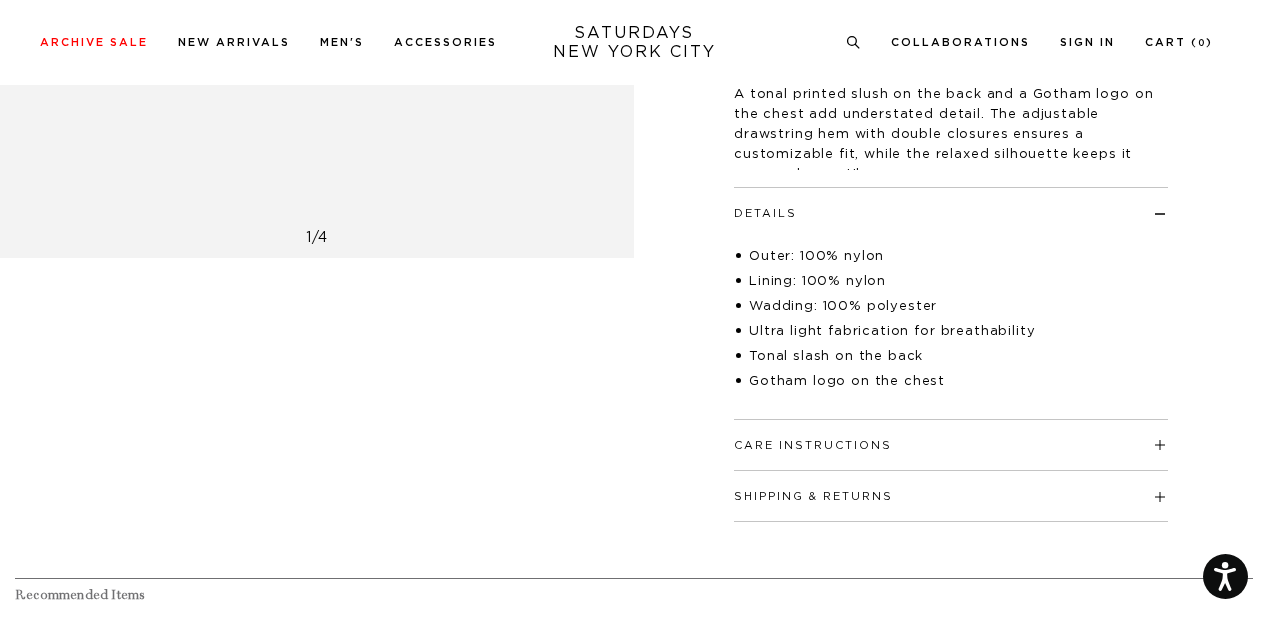 click on "Care Instructions" at bounding box center [951, 436] 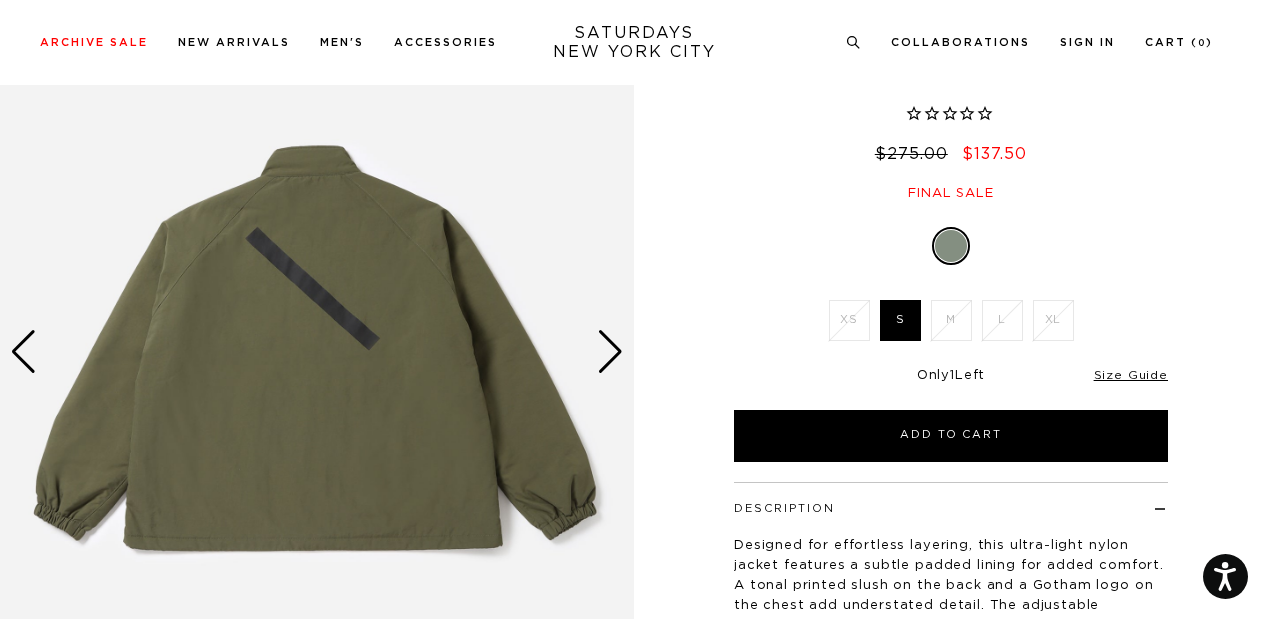 scroll, scrollTop: 154, scrollLeft: 0, axis: vertical 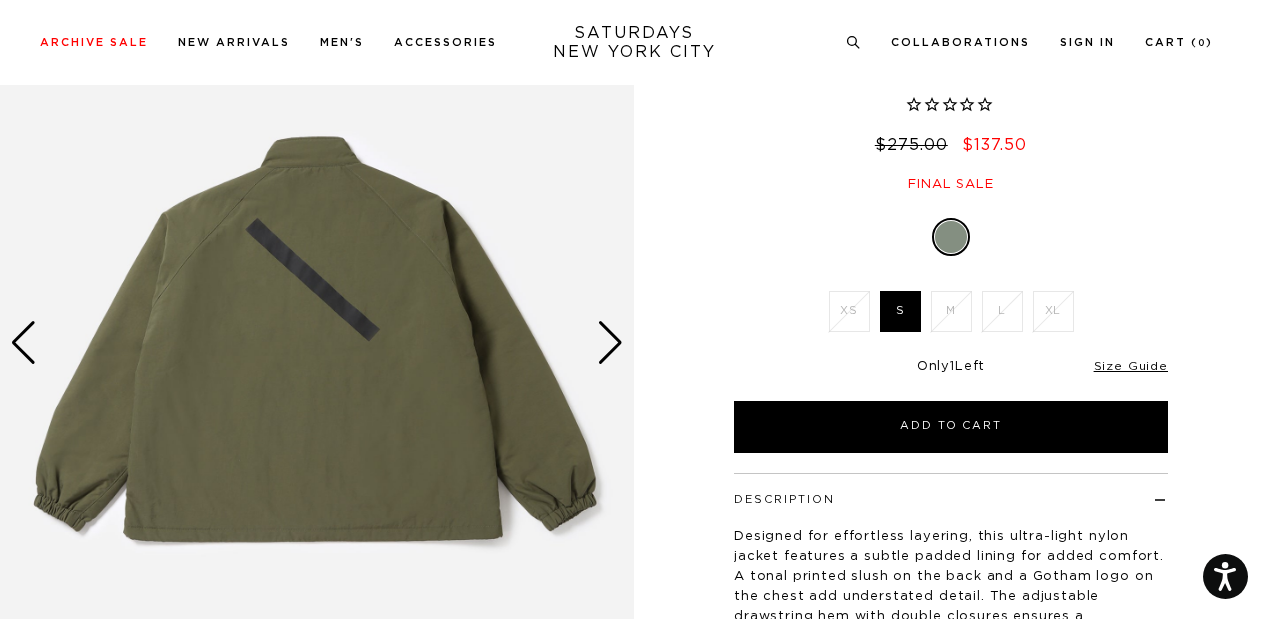 click at bounding box center (610, 343) 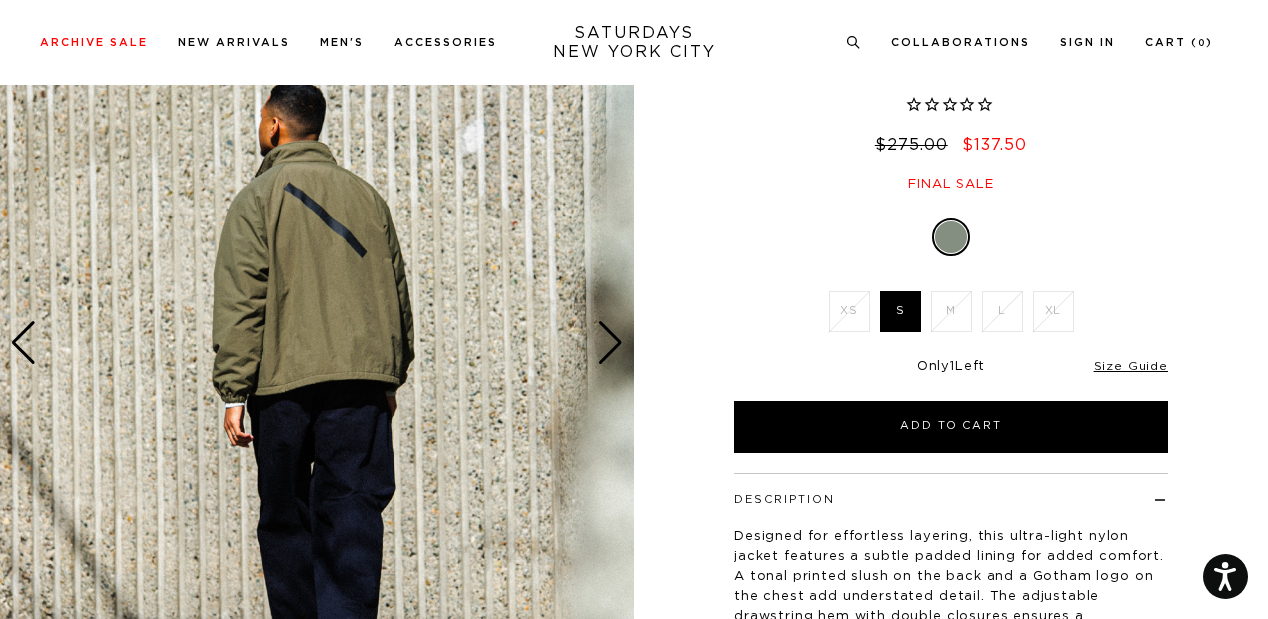 click at bounding box center (610, 343) 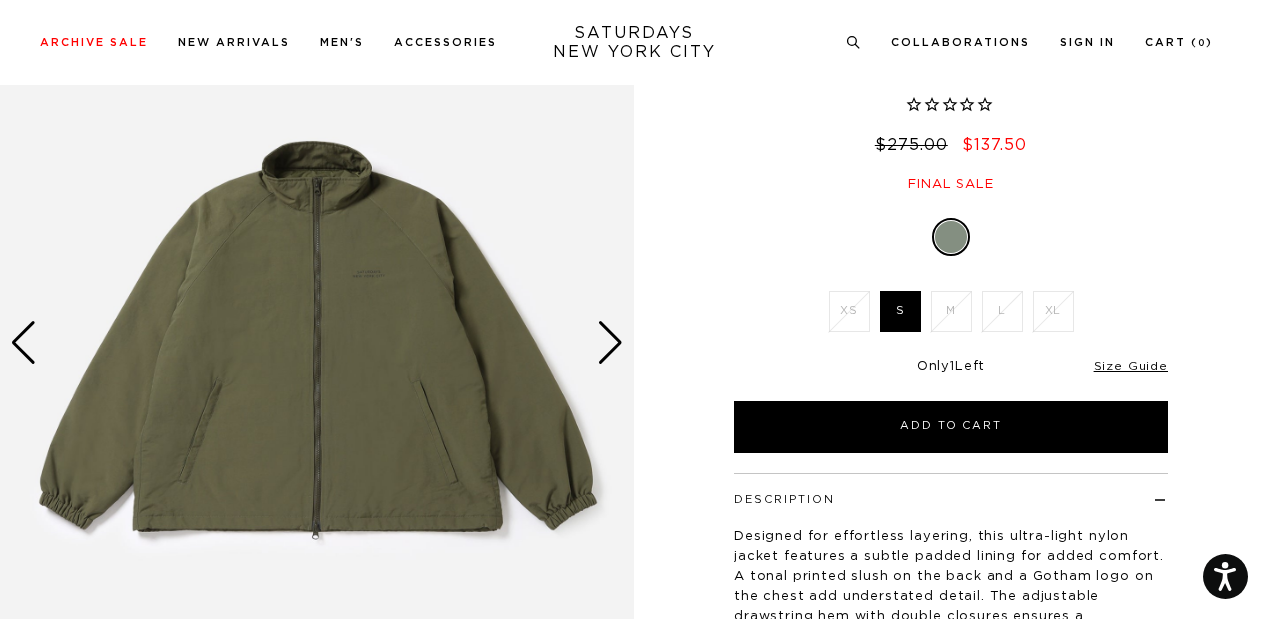scroll, scrollTop: 0, scrollLeft: 0, axis: both 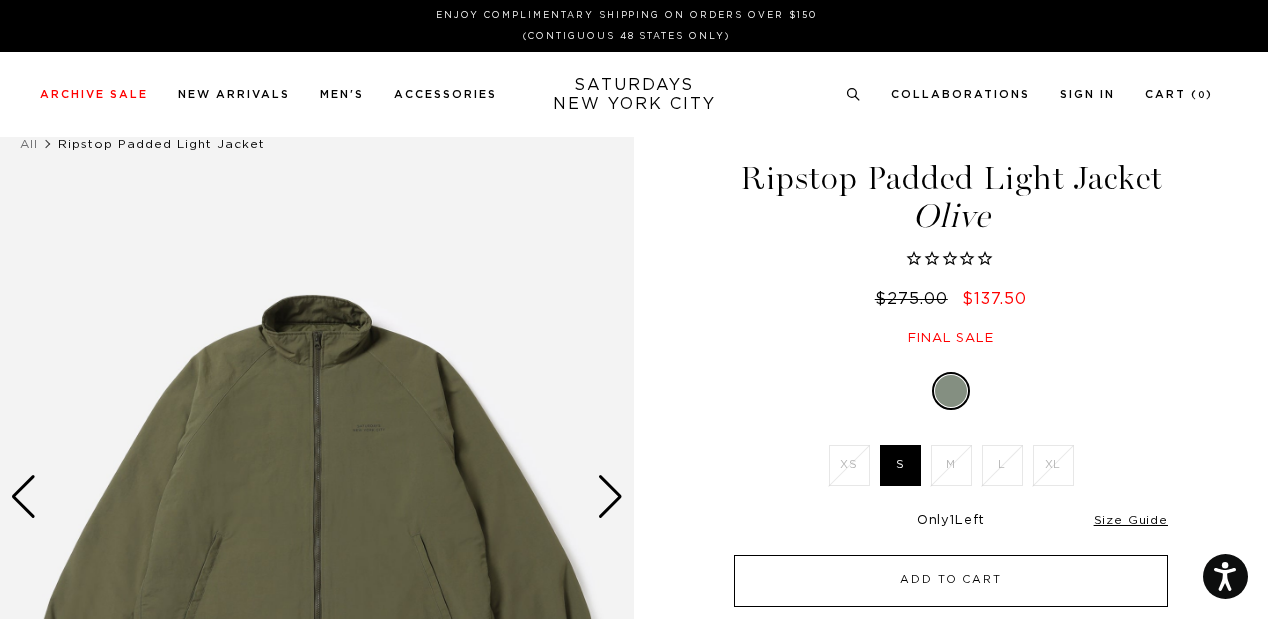 click on "Add to Cart" at bounding box center (951, 581) 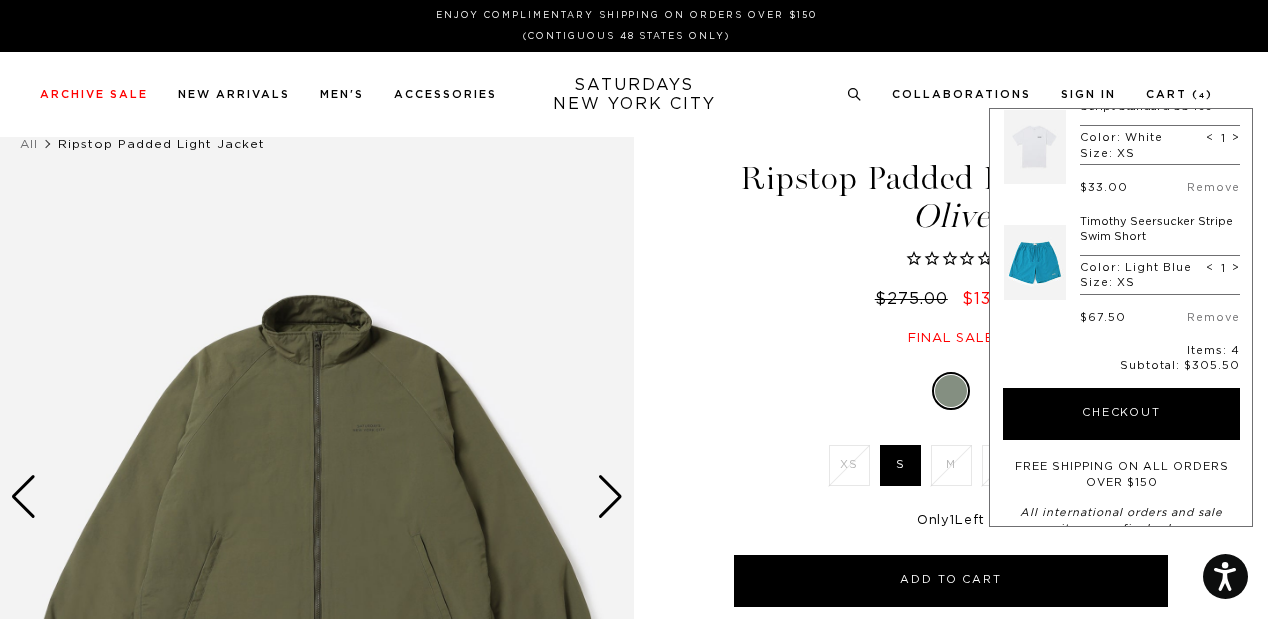 scroll, scrollTop: 314, scrollLeft: 0, axis: vertical 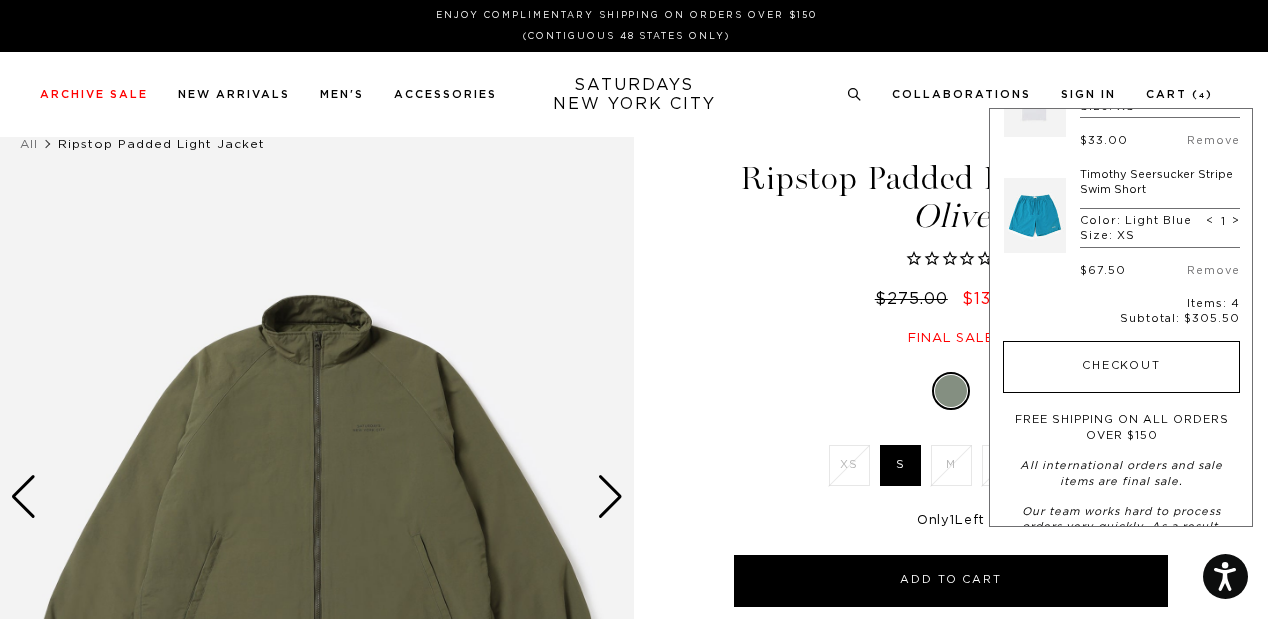 click on "Checkout" at bounding box center [1121, 367] 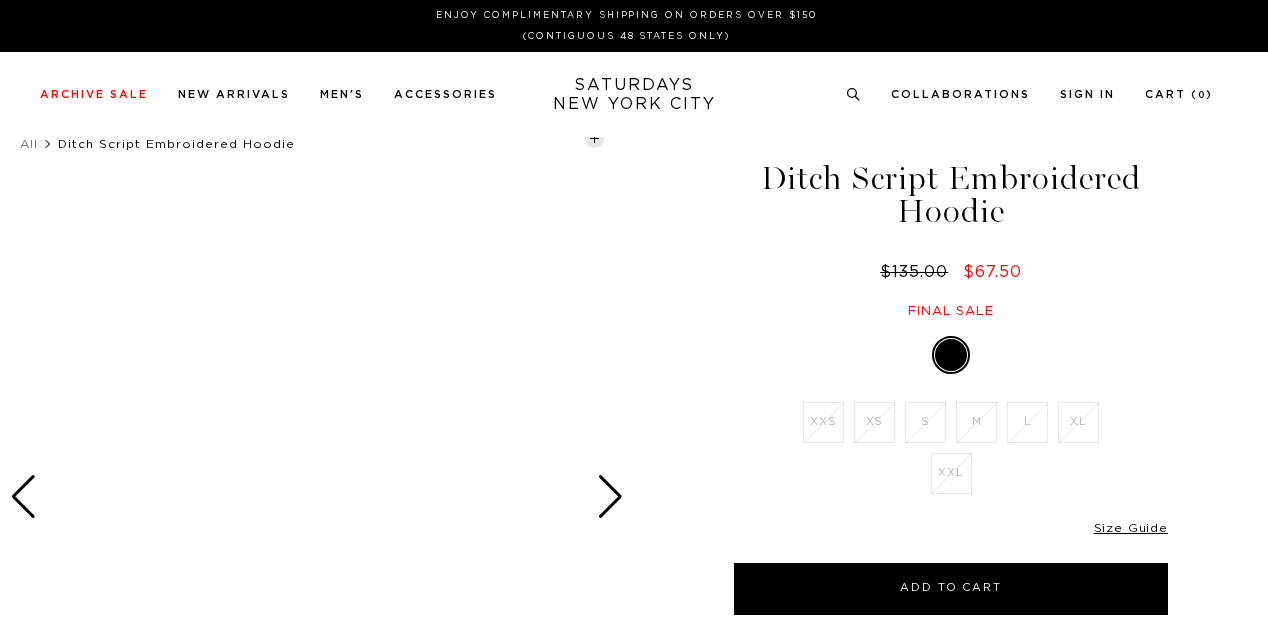 scroll, scrollTop: 0, scrollLeft: 0, axis: both 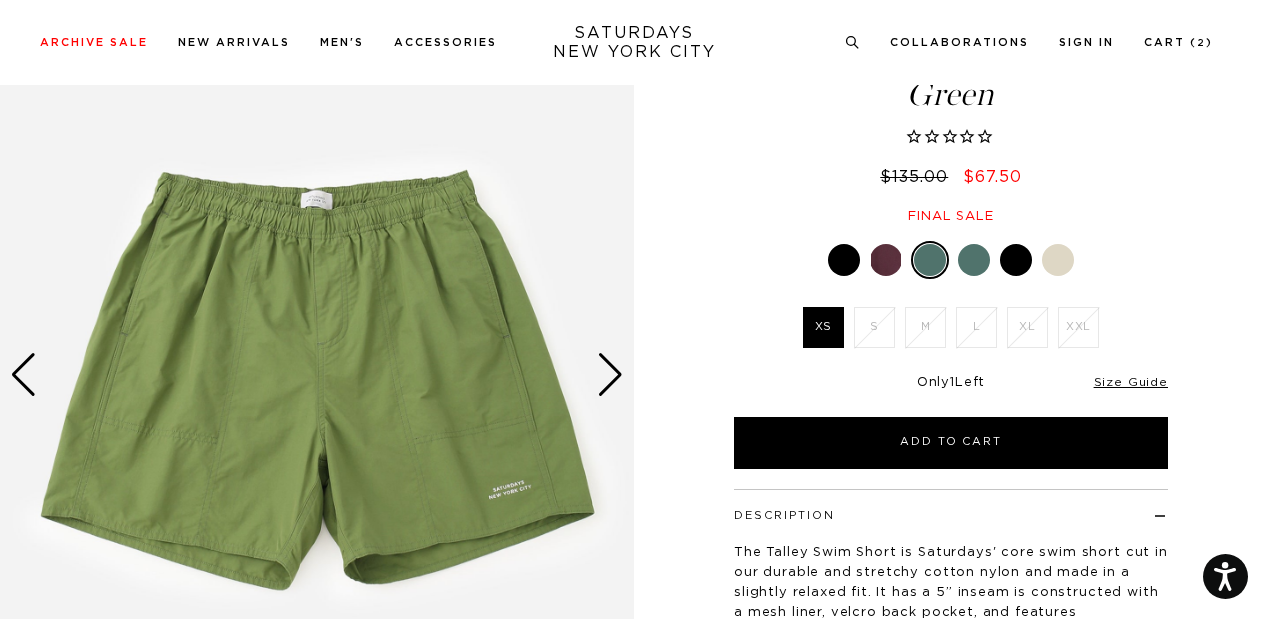 click at bounding box center (974, 260) 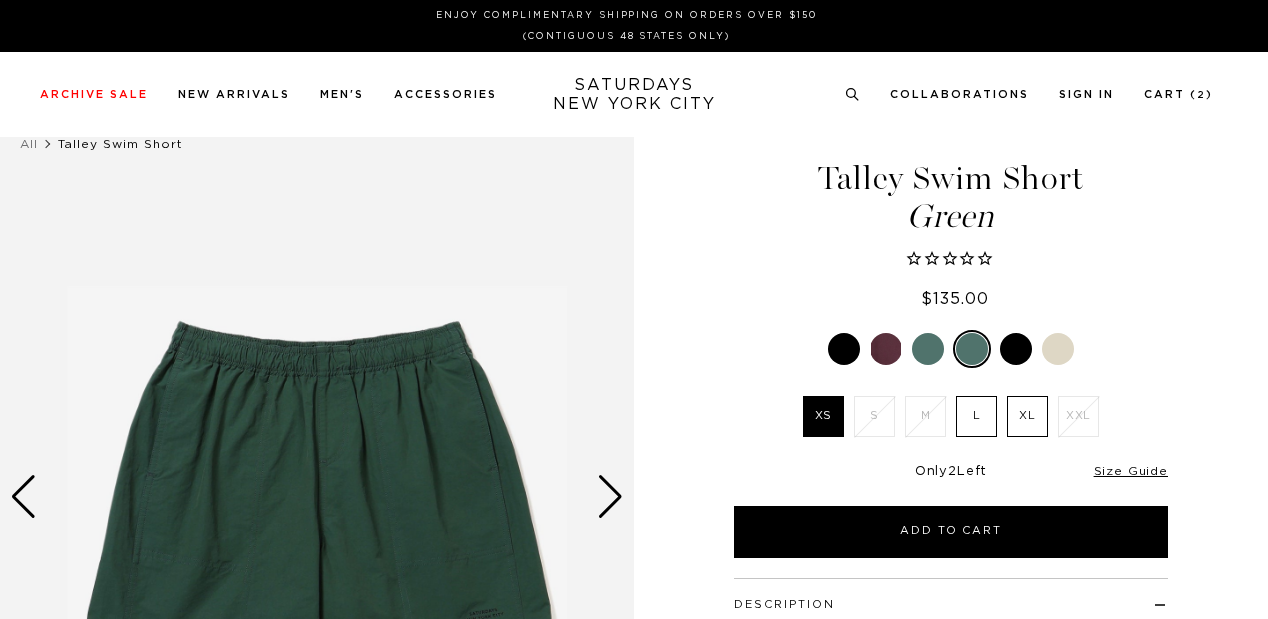 scroll, scrollTop: 0, scrollLeft: 0, axis: both 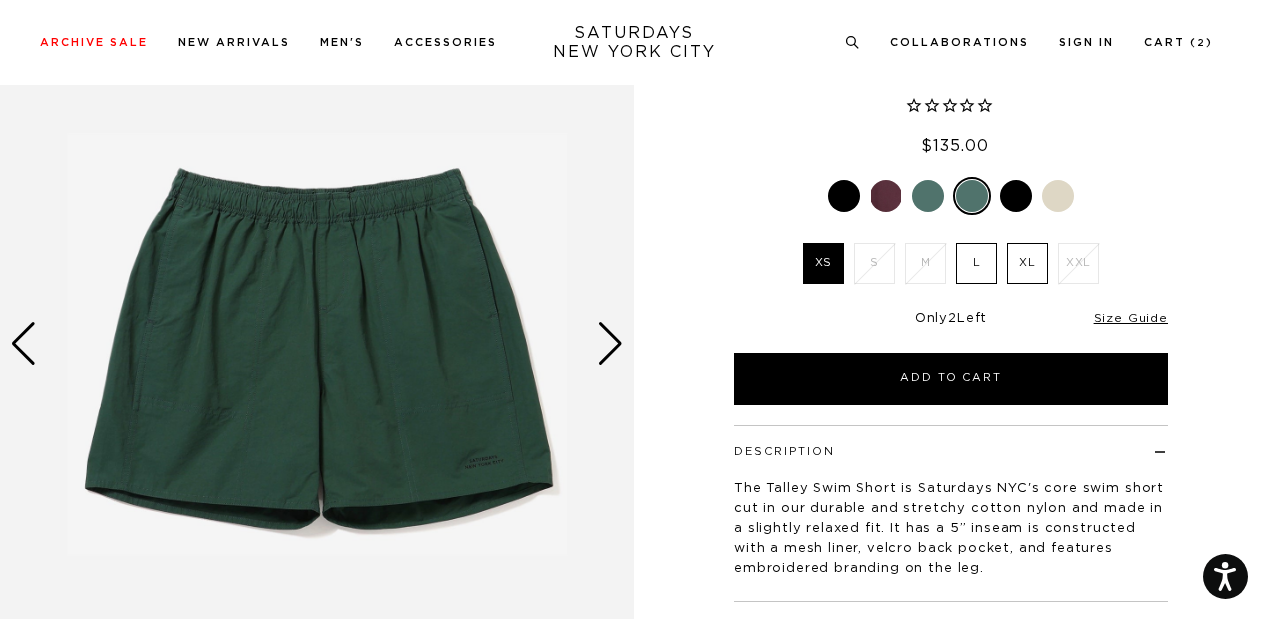 click at bounding box center [886, 196] 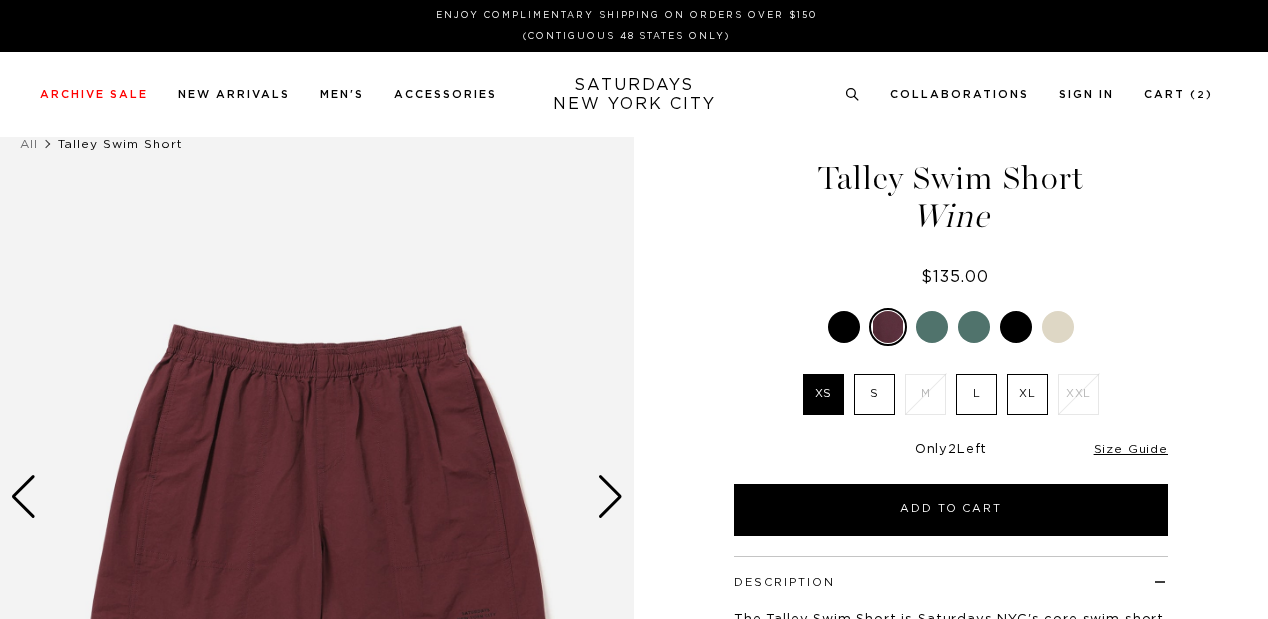 scroll, scrollTop: 0, scrollLeft: 0, axis: both 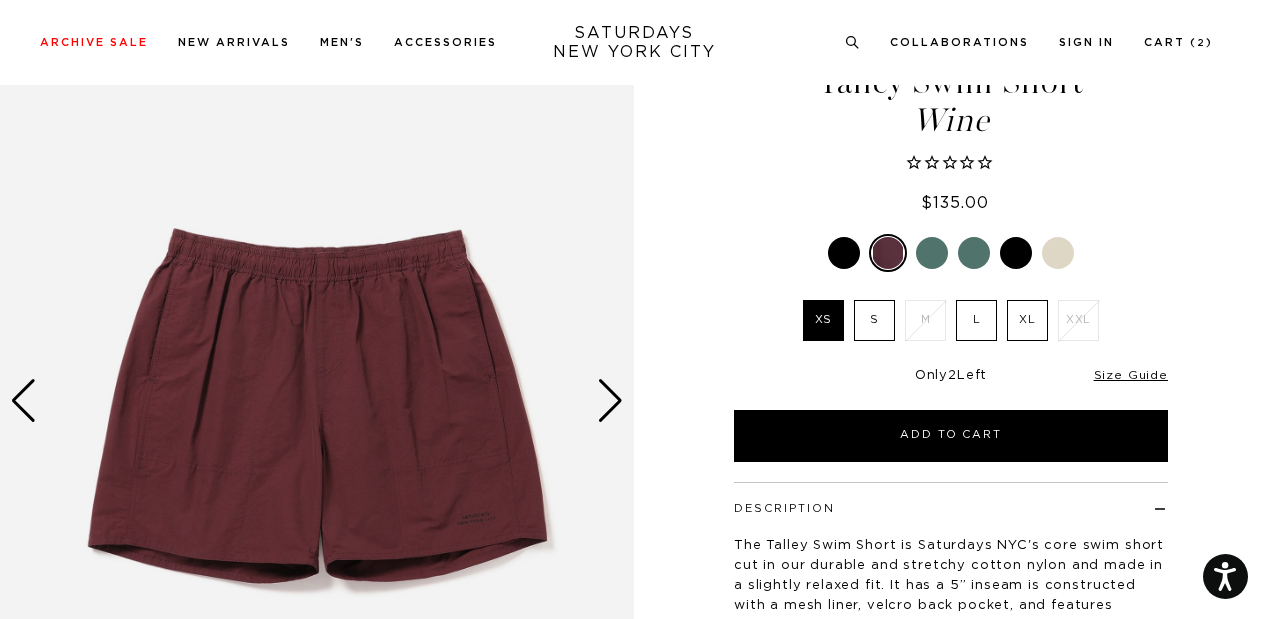 click at bounding box center [1016, 253] 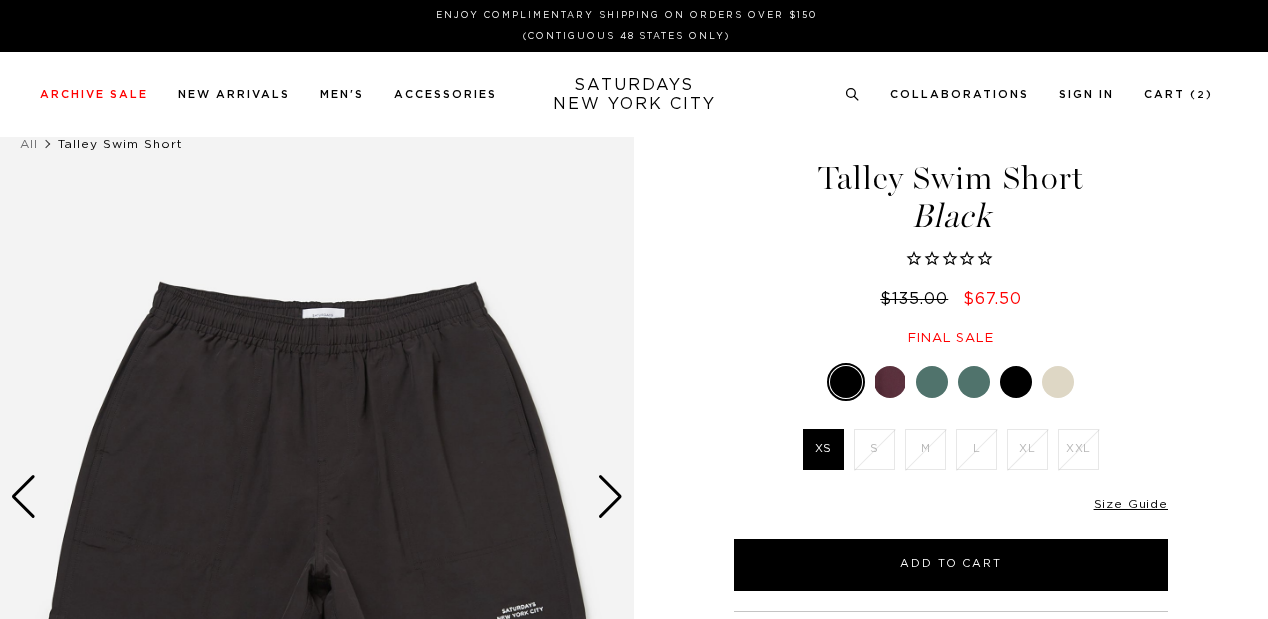 scroll, scrollTop: 0, scrollLeft: 0, axis: both 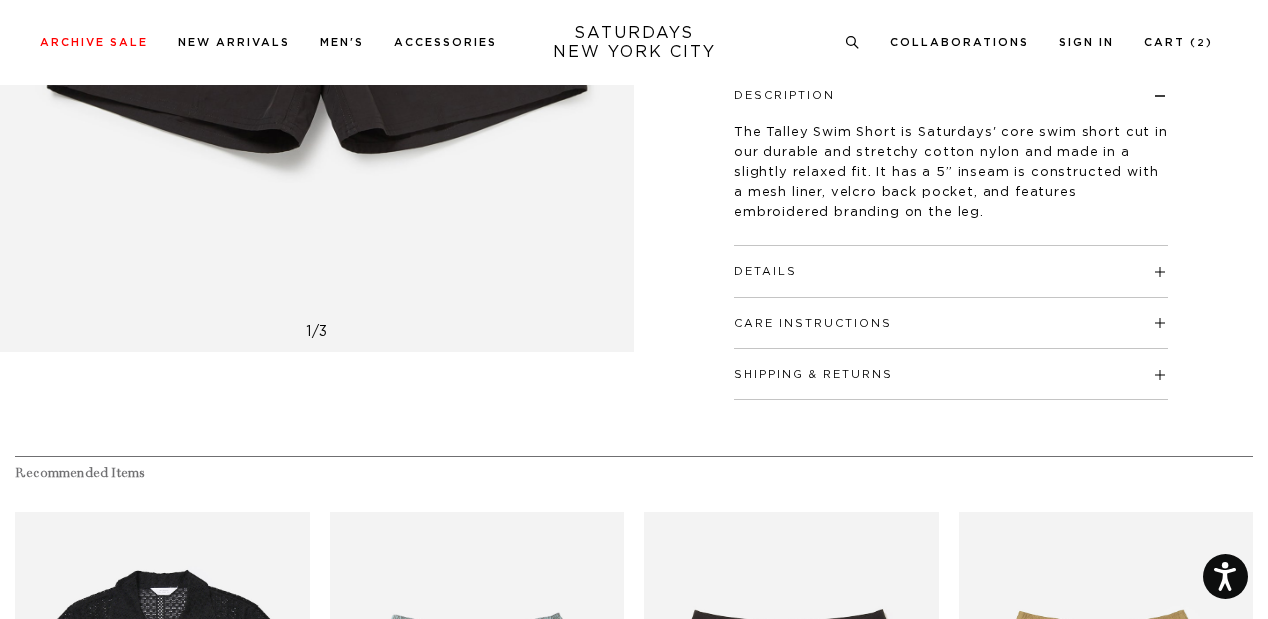 drag, startPoint x: 1279, startPoint y: 175, endPoint x: 1279, endPoint y: 163, distance: 12 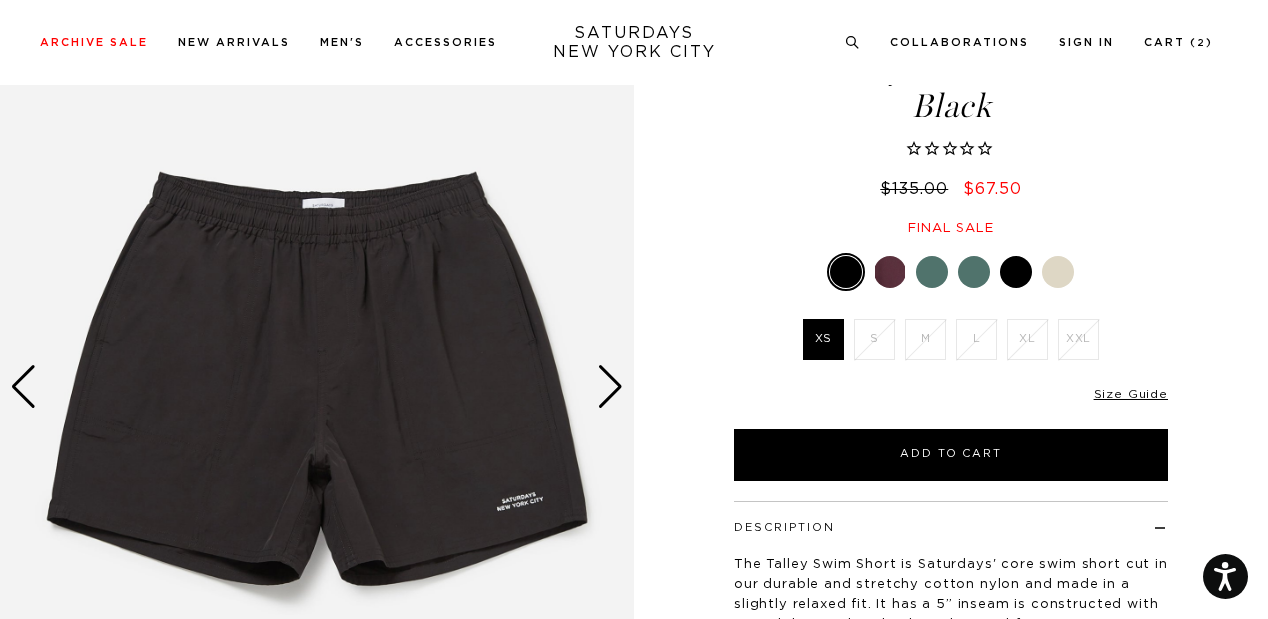 scroll, scrollTop: 102, scrollLeft: 0, axis: vertical 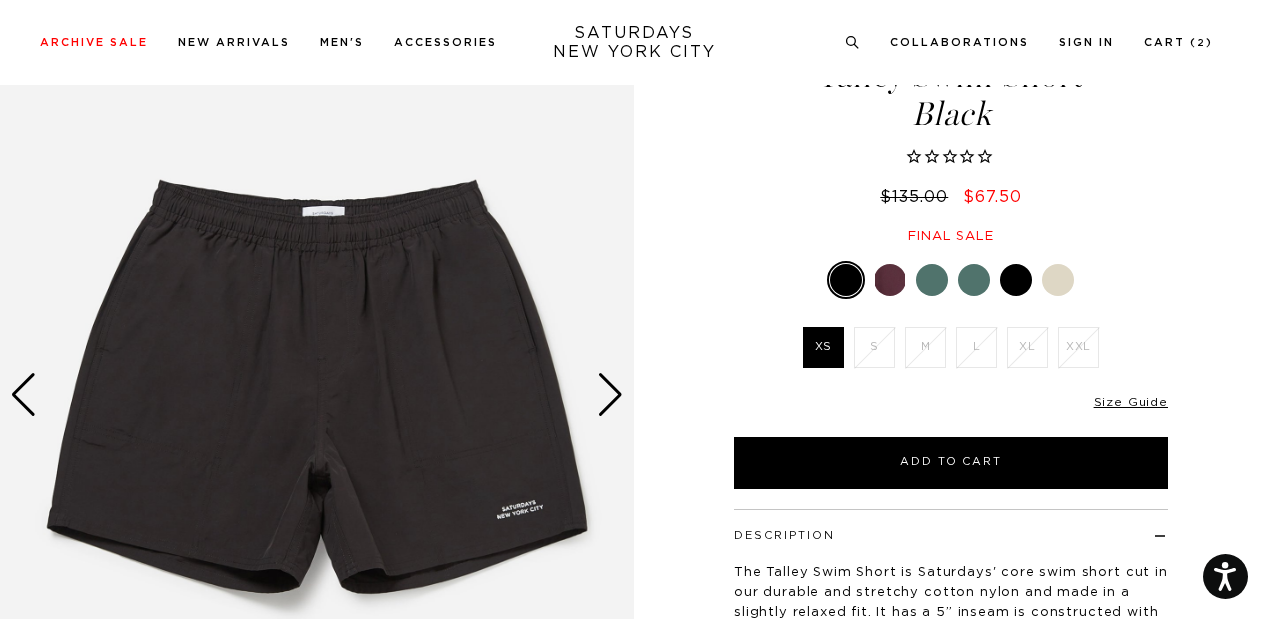 click on "XS" at bounding box center (823, 347) 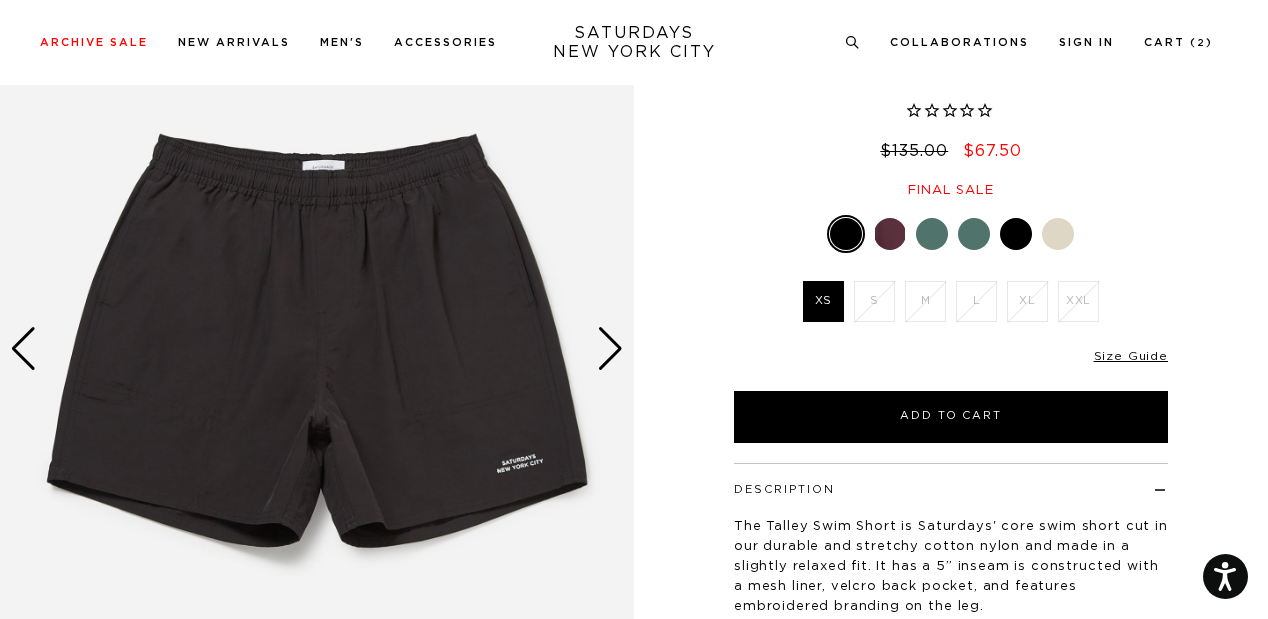 scroll, scrollTop: 146, scrollLeft: 0, axis: vertical 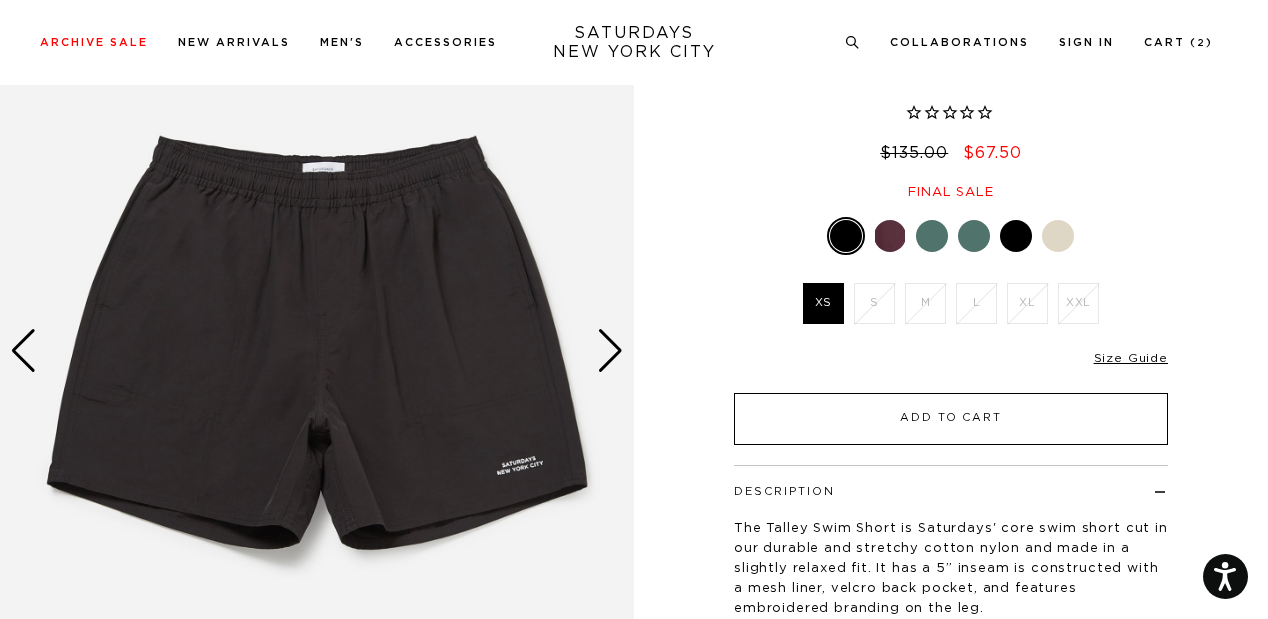 click on "Add to Cart" at bounding box center [951, 419] 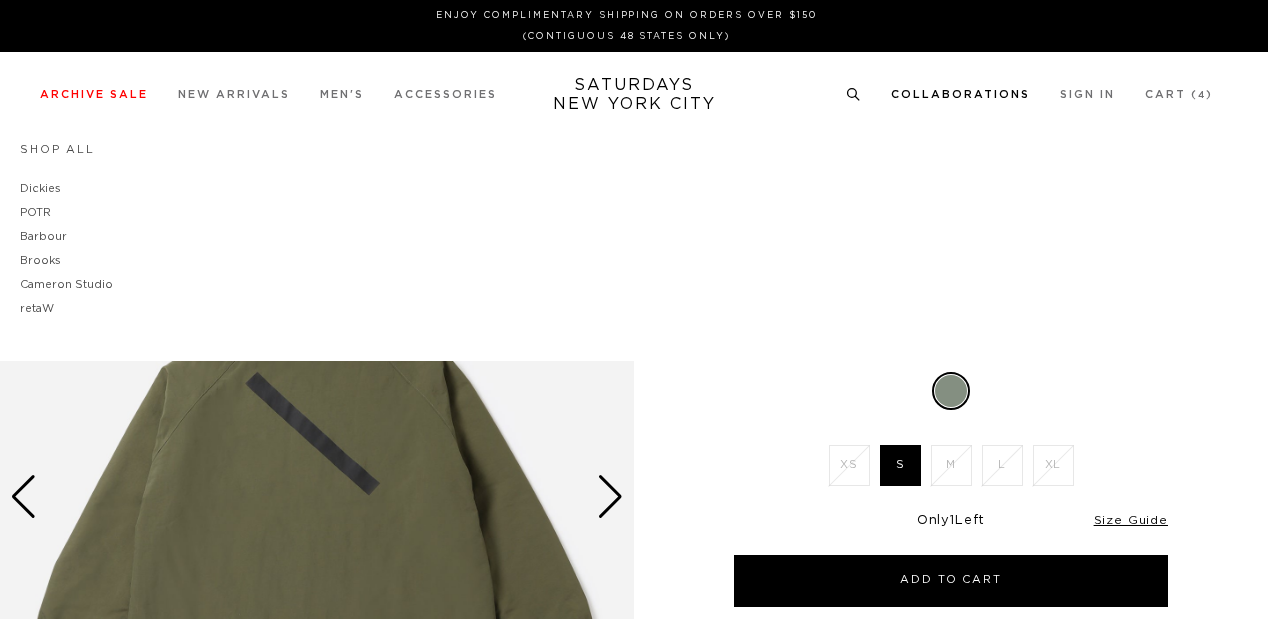 scroll, scrollTop: 0, scrollLeft: 0, axis: both 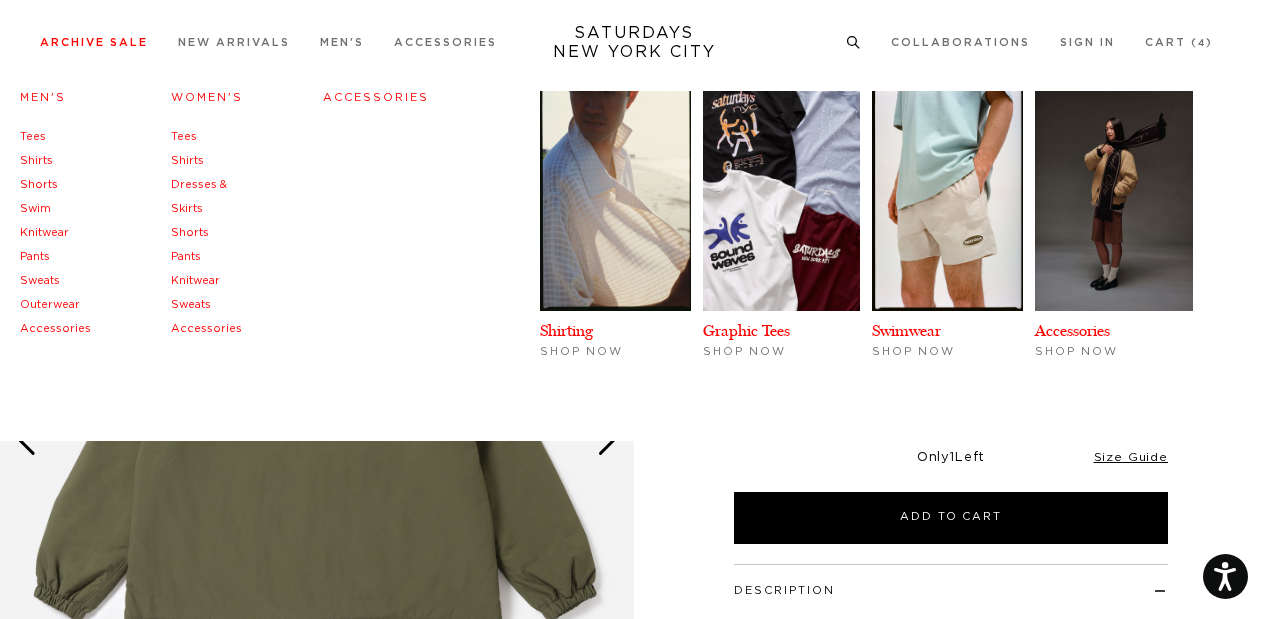 click on "Men's" at bounding box center [43, 97] 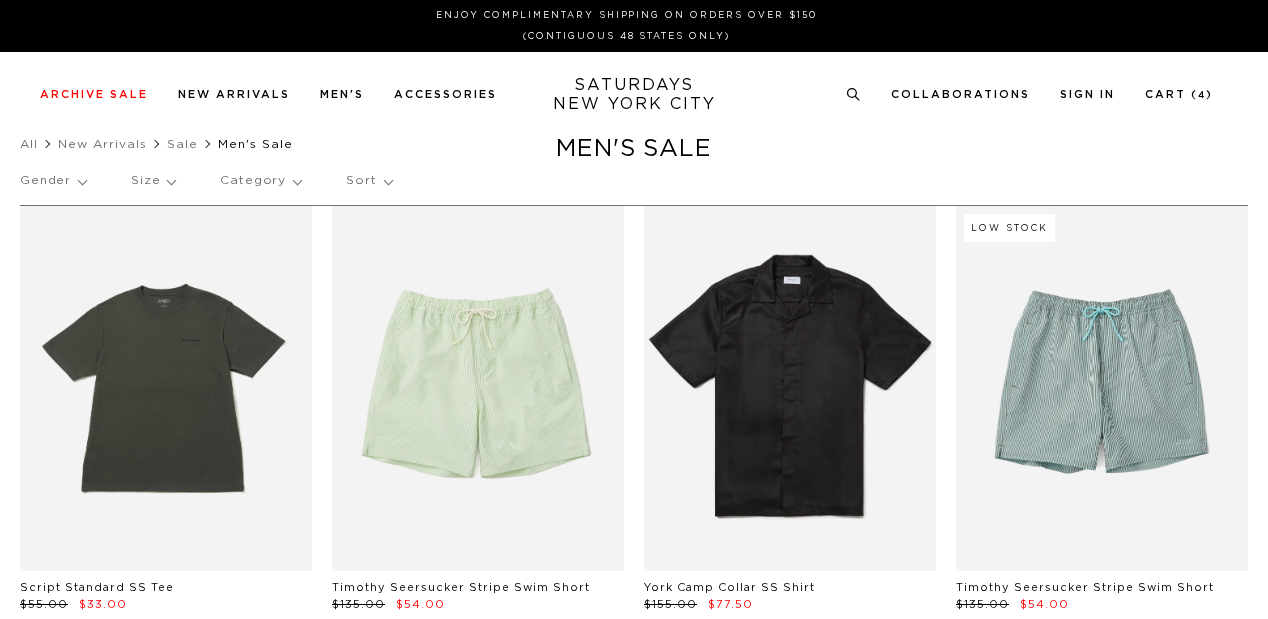 scroll, scrollTop: 0, scrollLeft: 0, axis: both 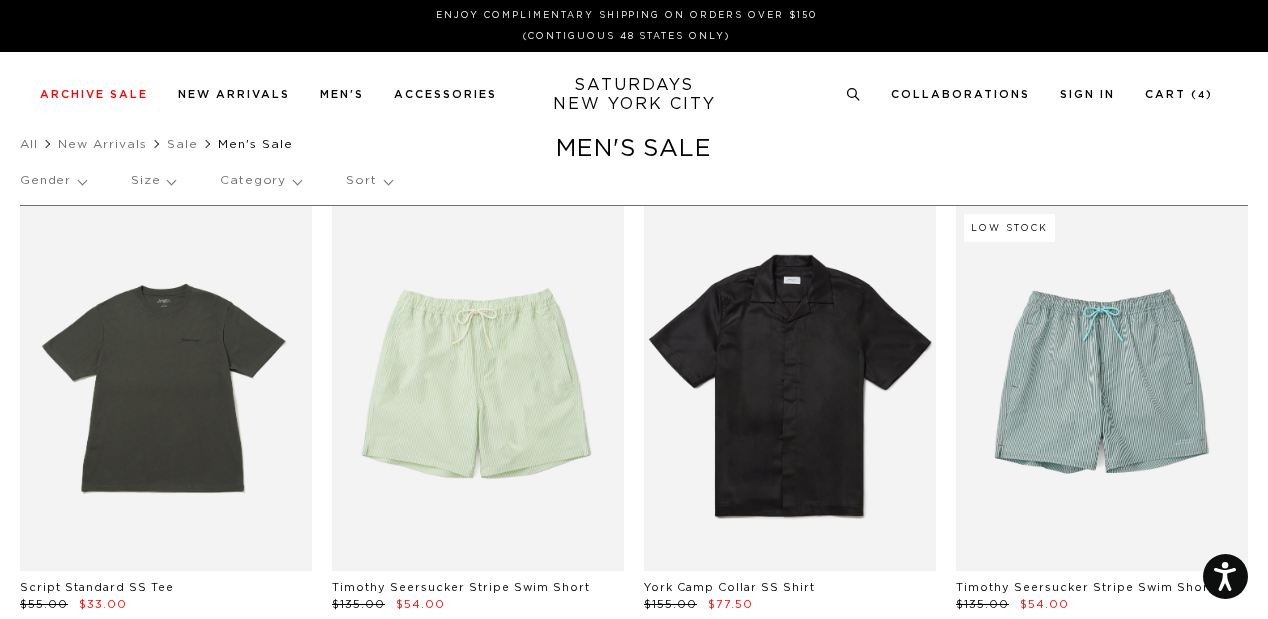 click on "Gender     Size     Category     Sort" at bounding box center (634, 181) 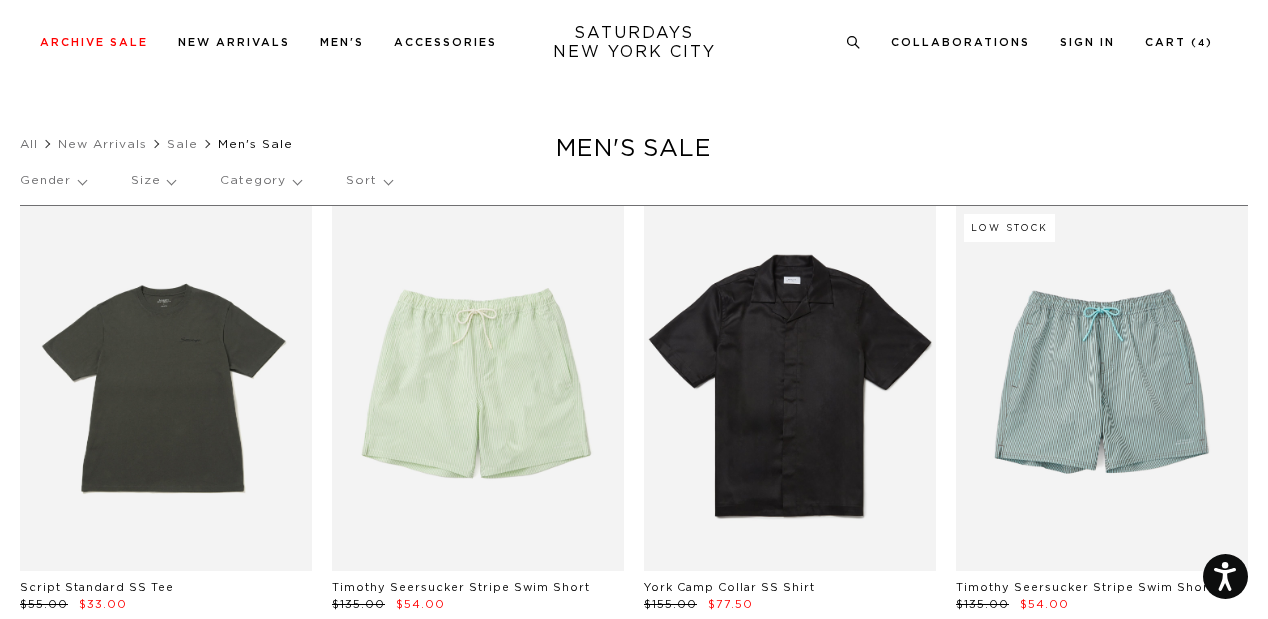 scroll, scrollTop: 541, scrollLeft: 0, axis: vertical 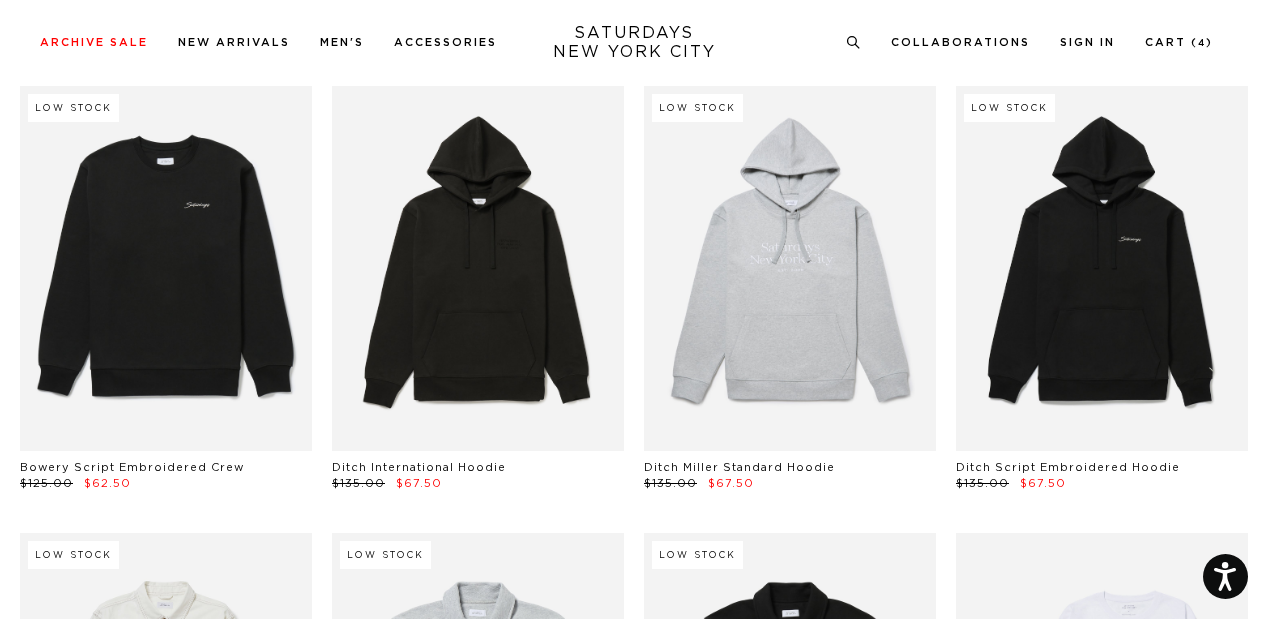 click on "Low Stock               Ditch Script Embroidered Hoodie   $135.00   $67.50" at bounding box center (1102, 289) 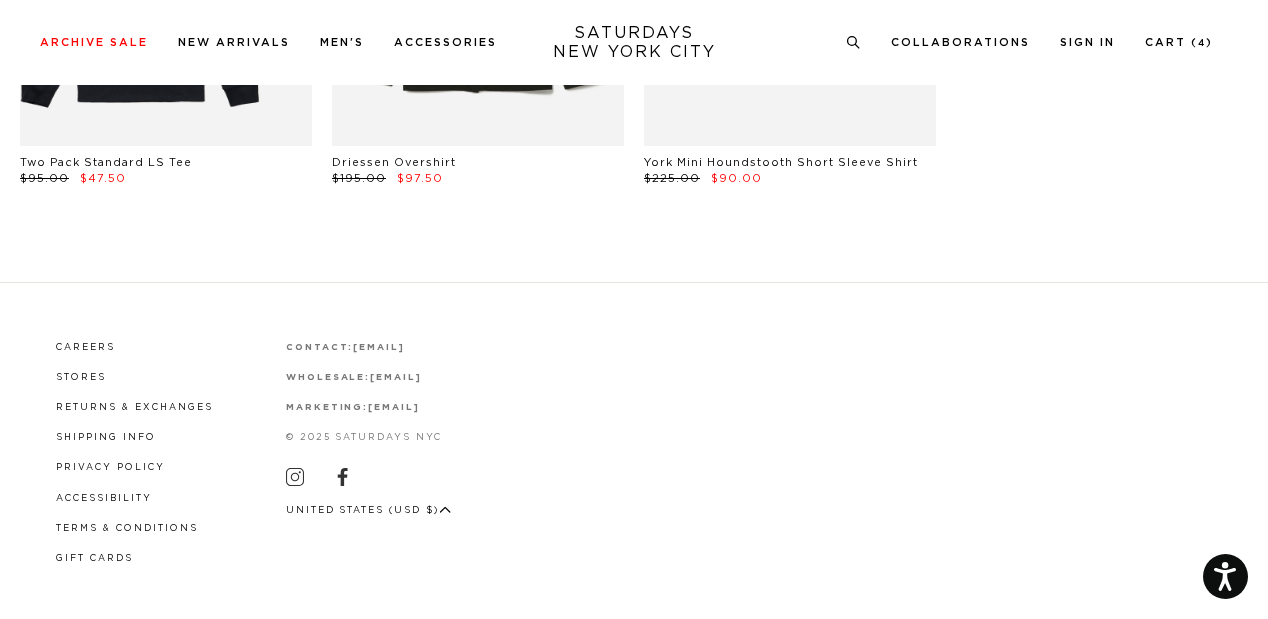 scroll, scrollTop: 39812, scrollLeft: 12, axis: both 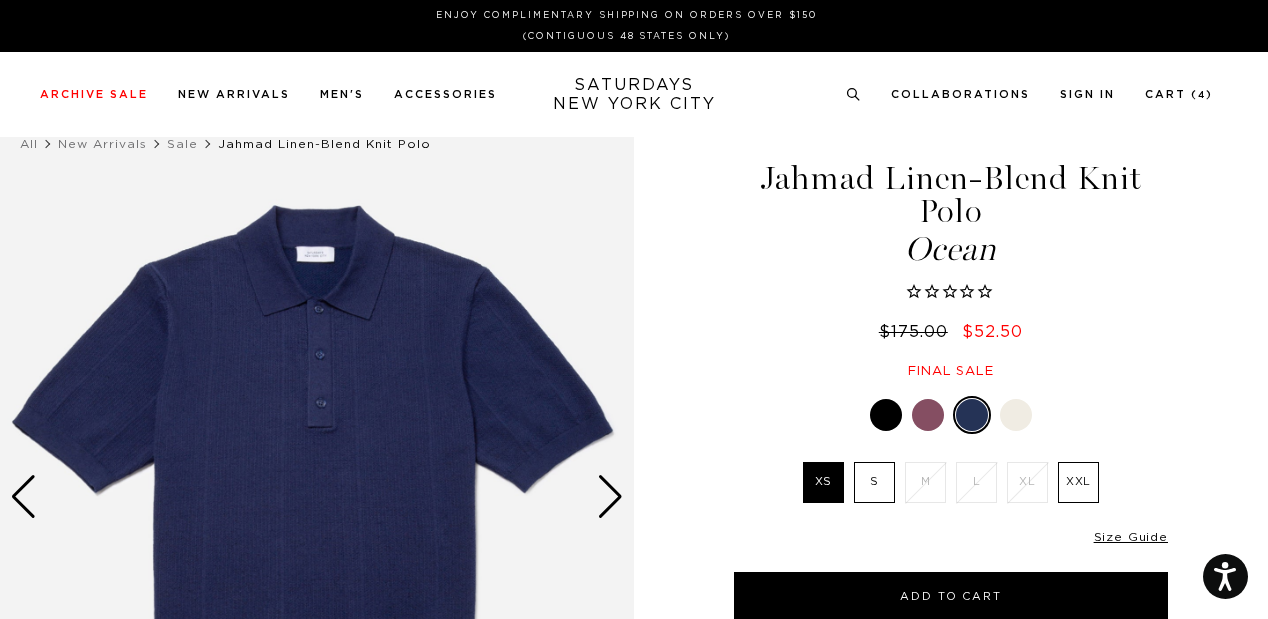 click at bounding box center (610, 497) 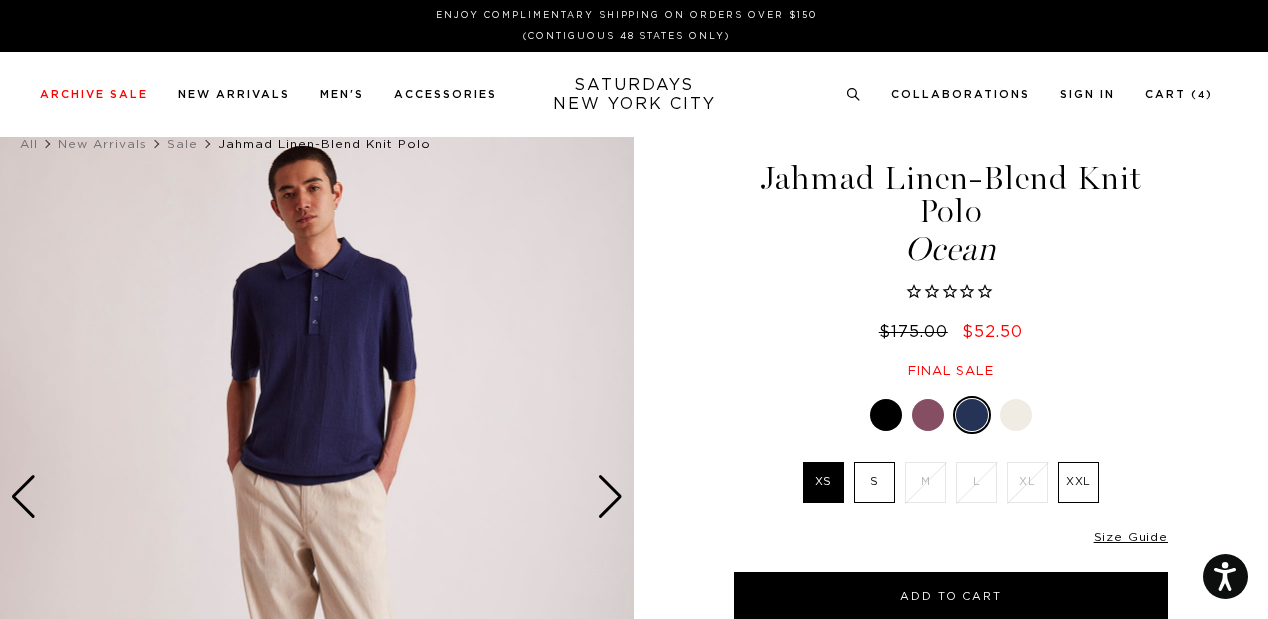 click at bounding box center (610, 497) 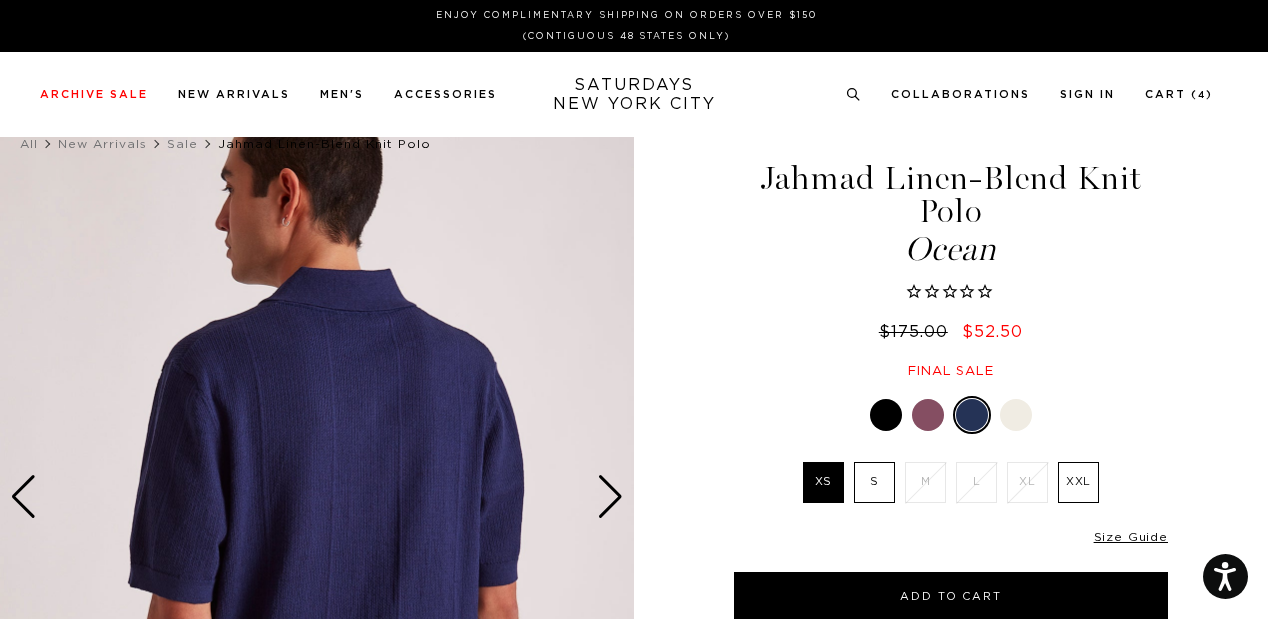 click at bounding box center (610, 497) 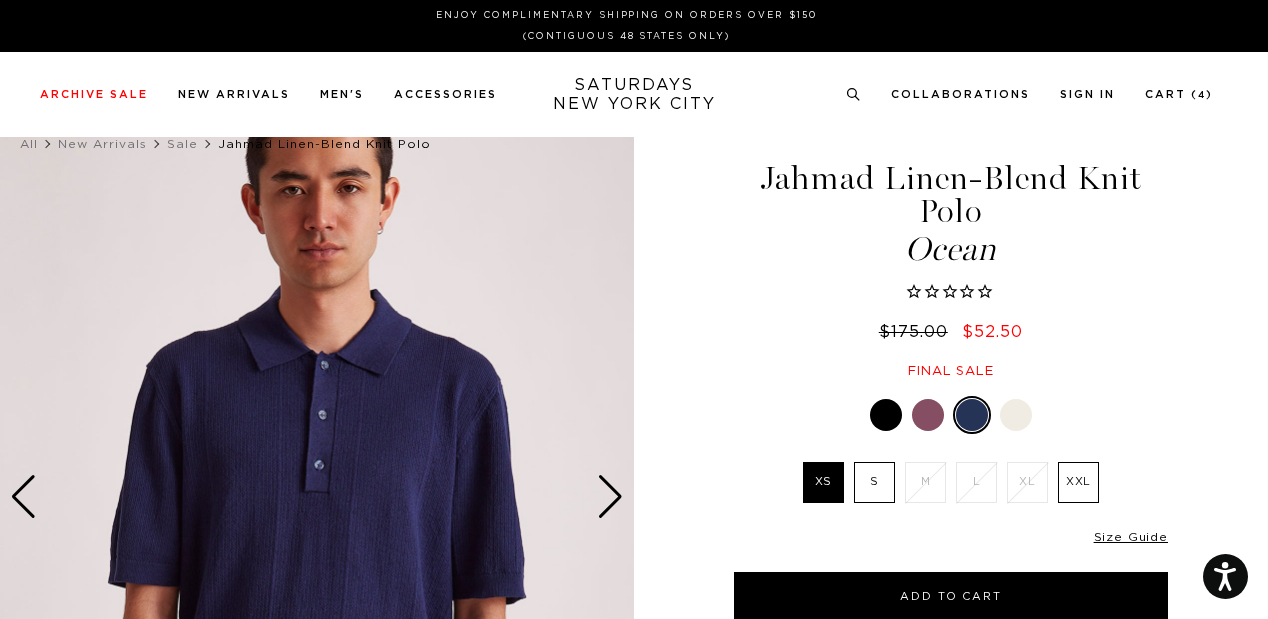 click at bounding box center (610, 497) 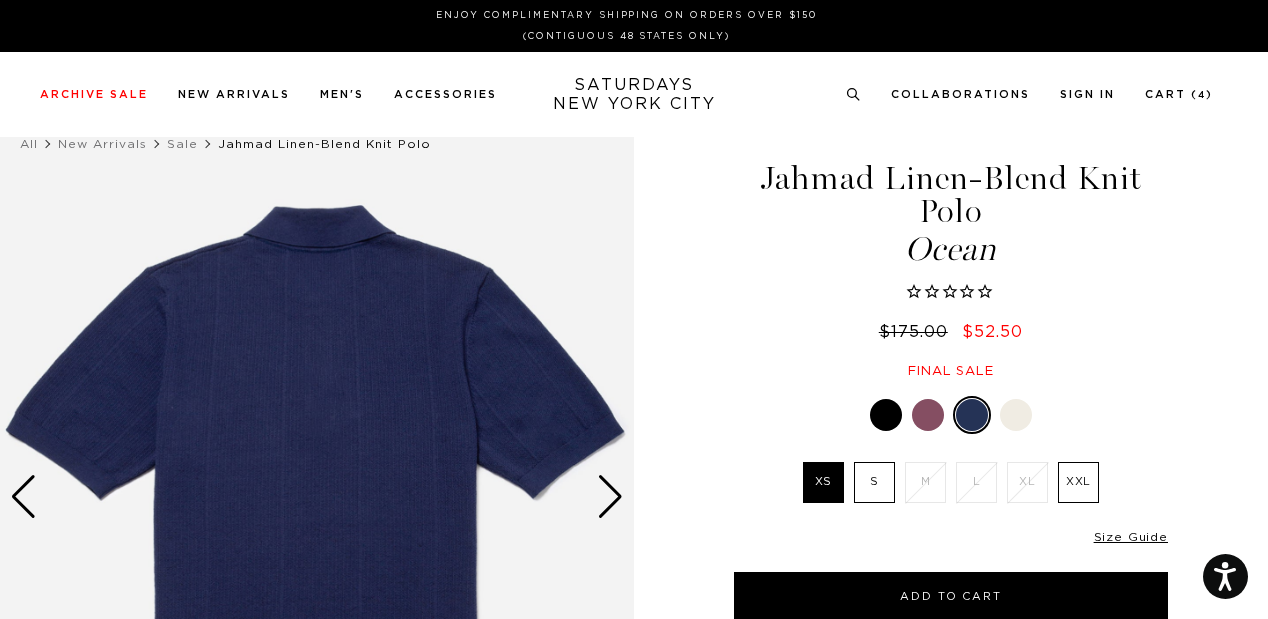 click at bounding box center (610, 497) 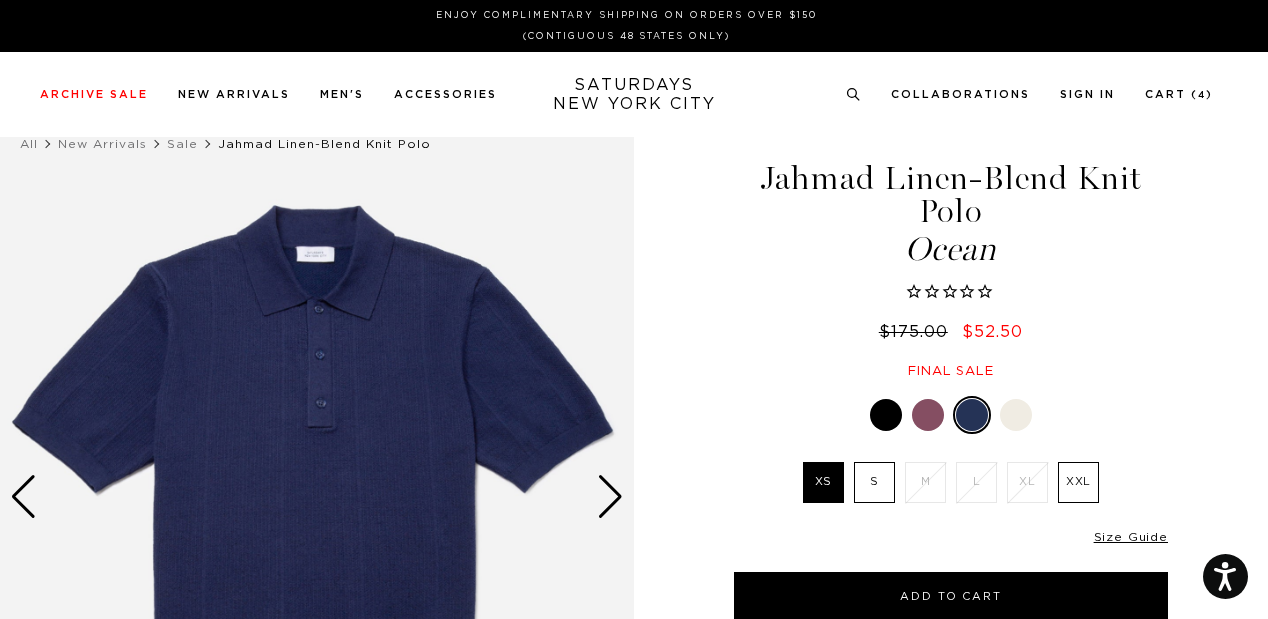 click at bounding box center (610, 497) 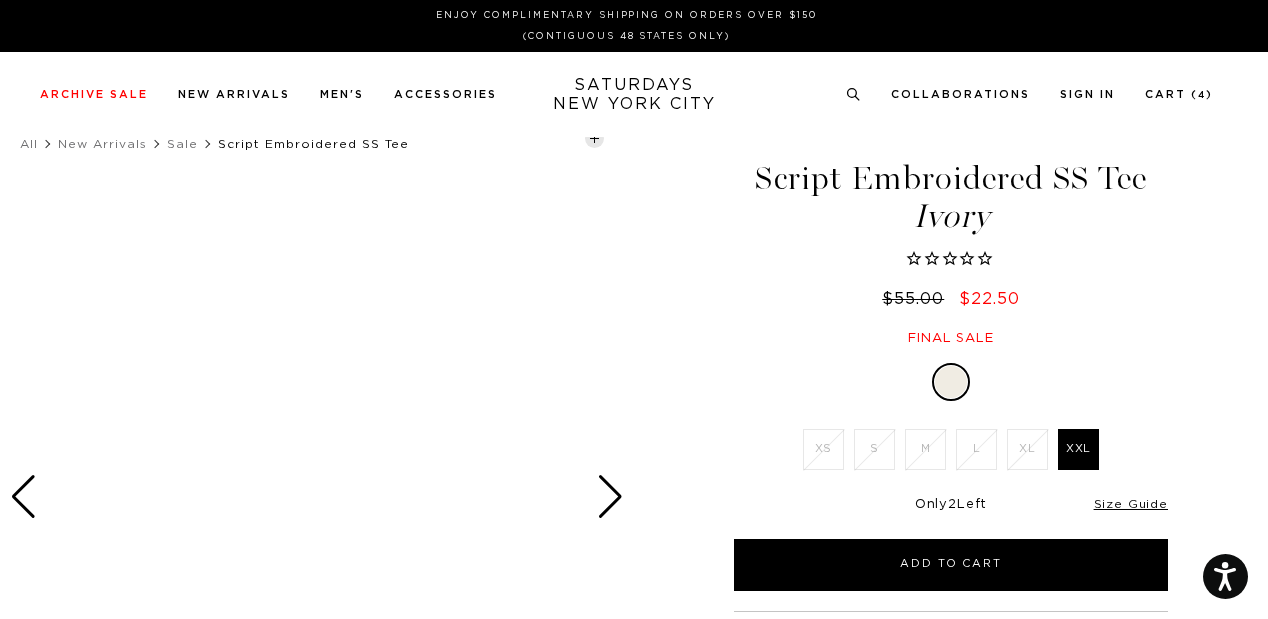 scroll, scrollTop: 0, scrollLeft: 0, axis: both 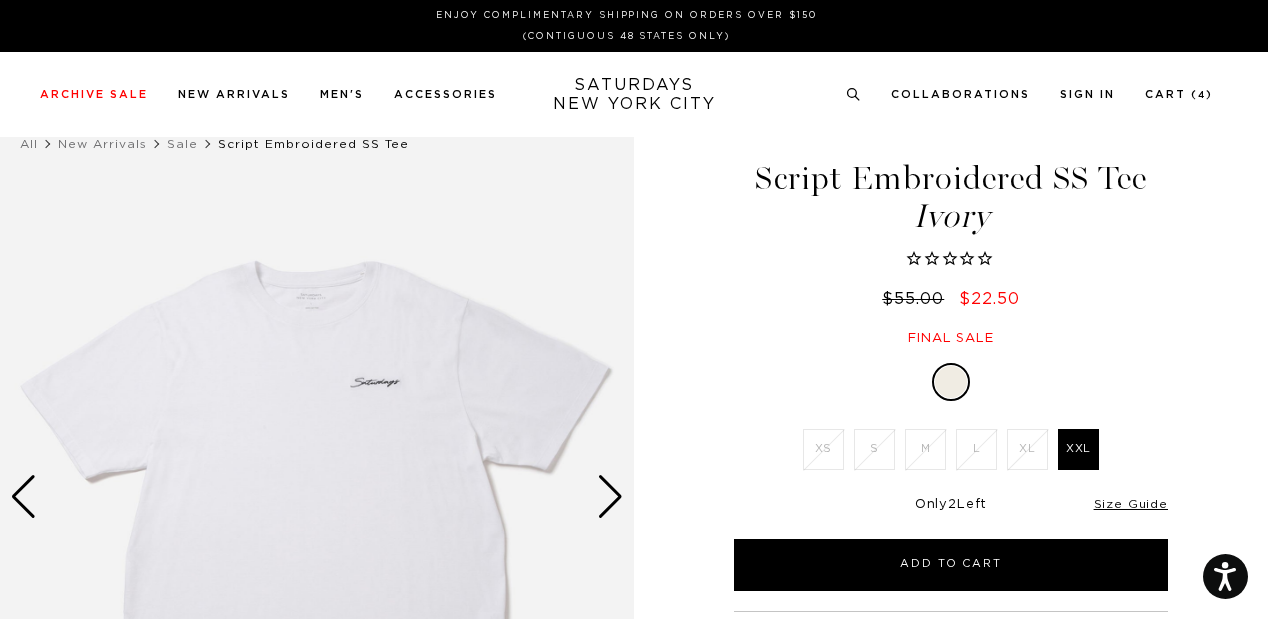 click at bounding box center (610, 497) 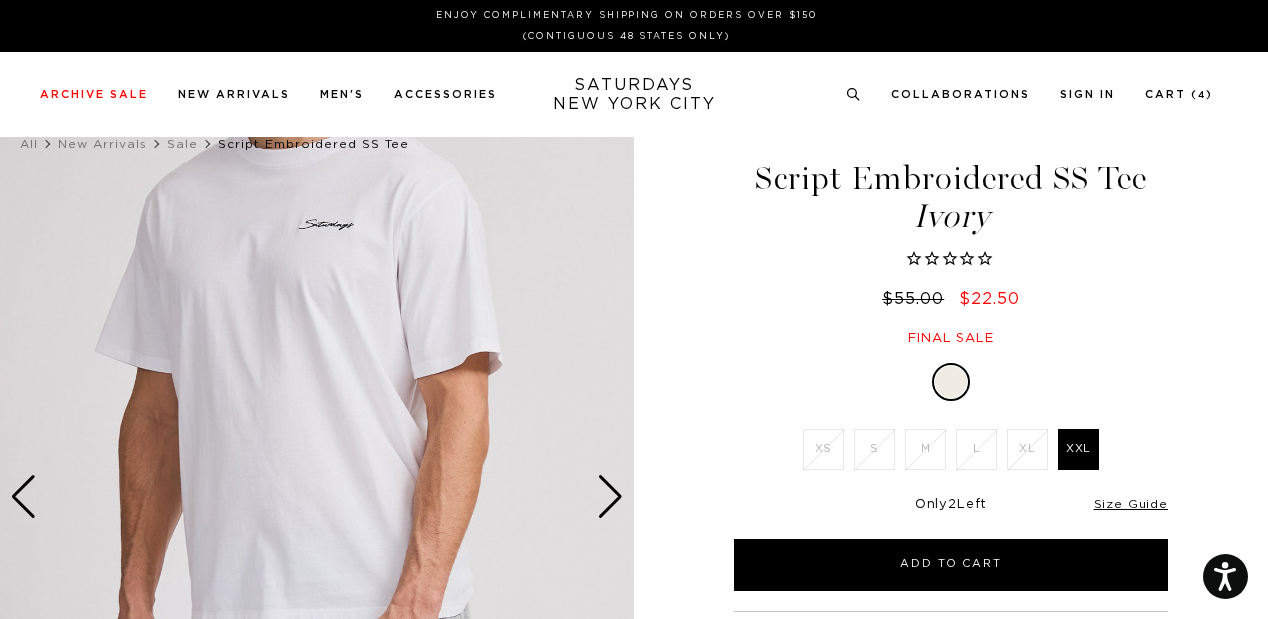 click at bounding box center [610, 497] 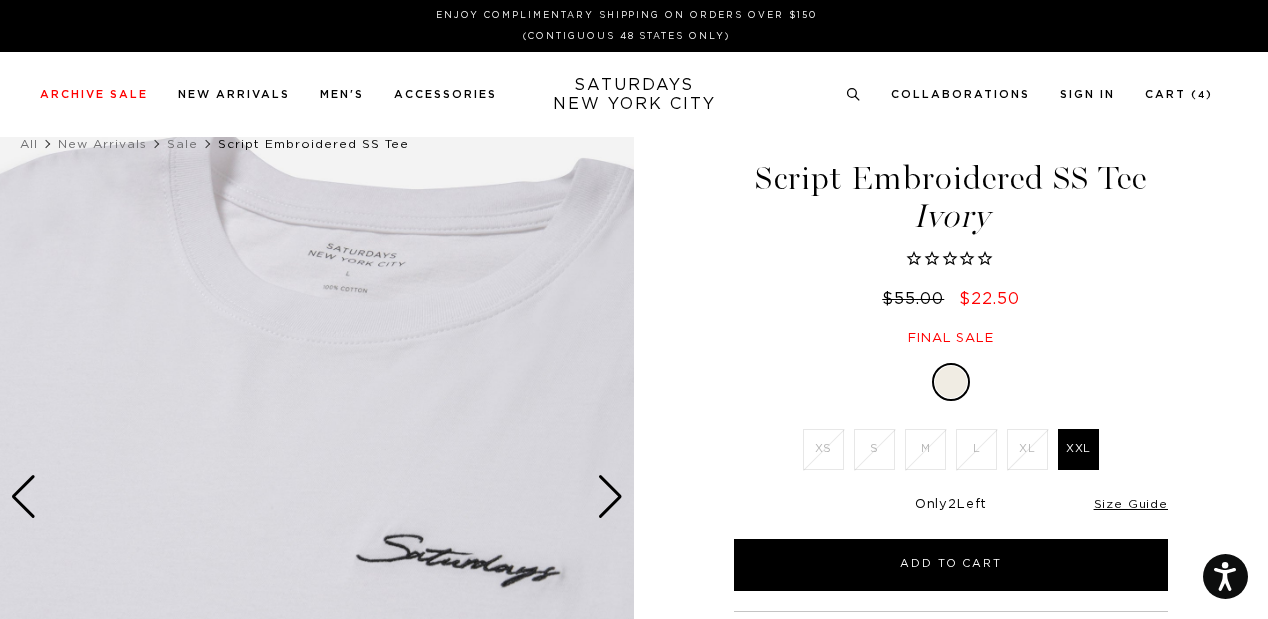 click at bounding box center [610, 497] 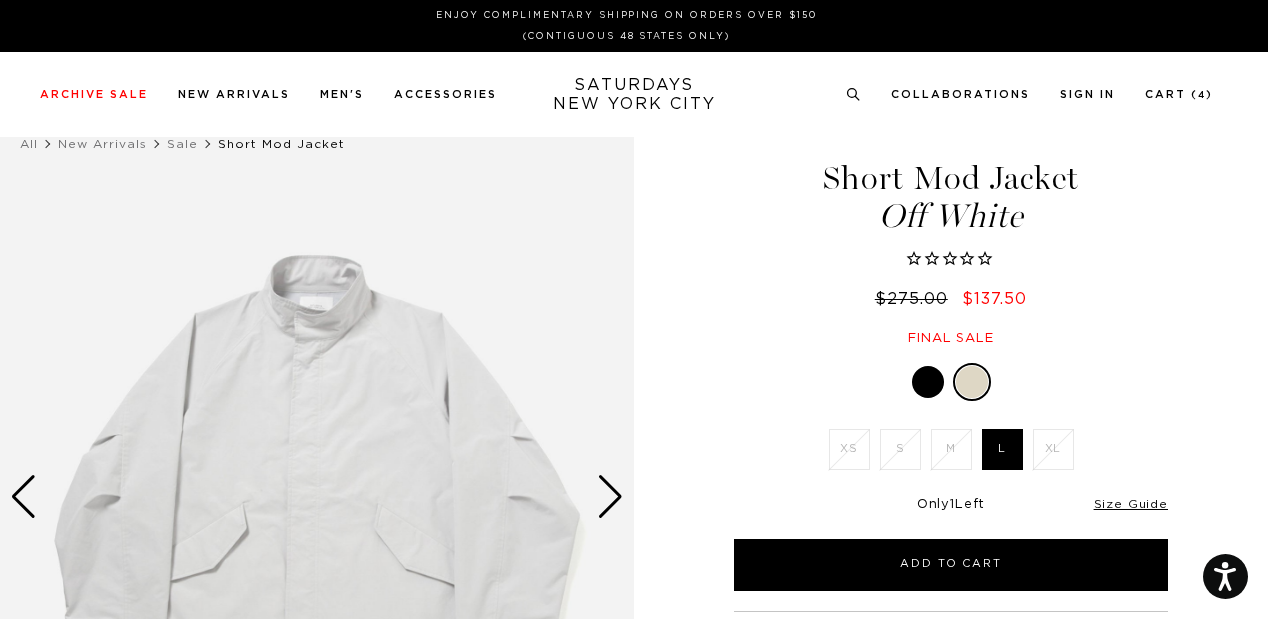 scroll, scrollTop: 0, scrollLeft: 0, axis: both 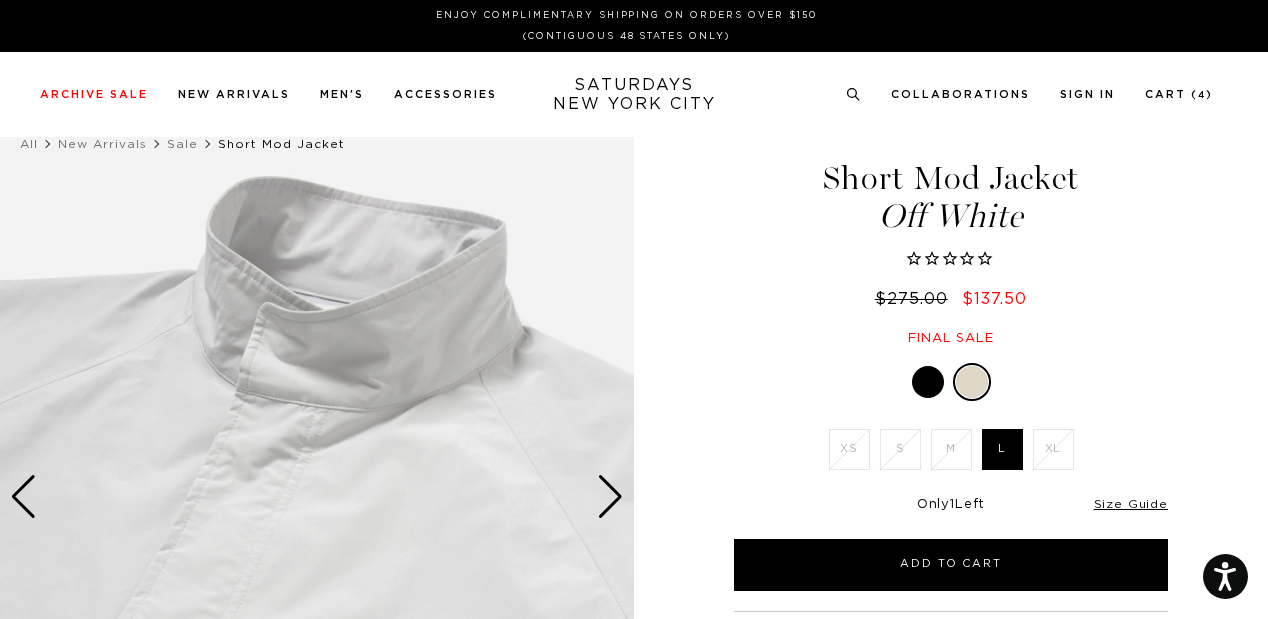 click at bounding box center (610, 497) 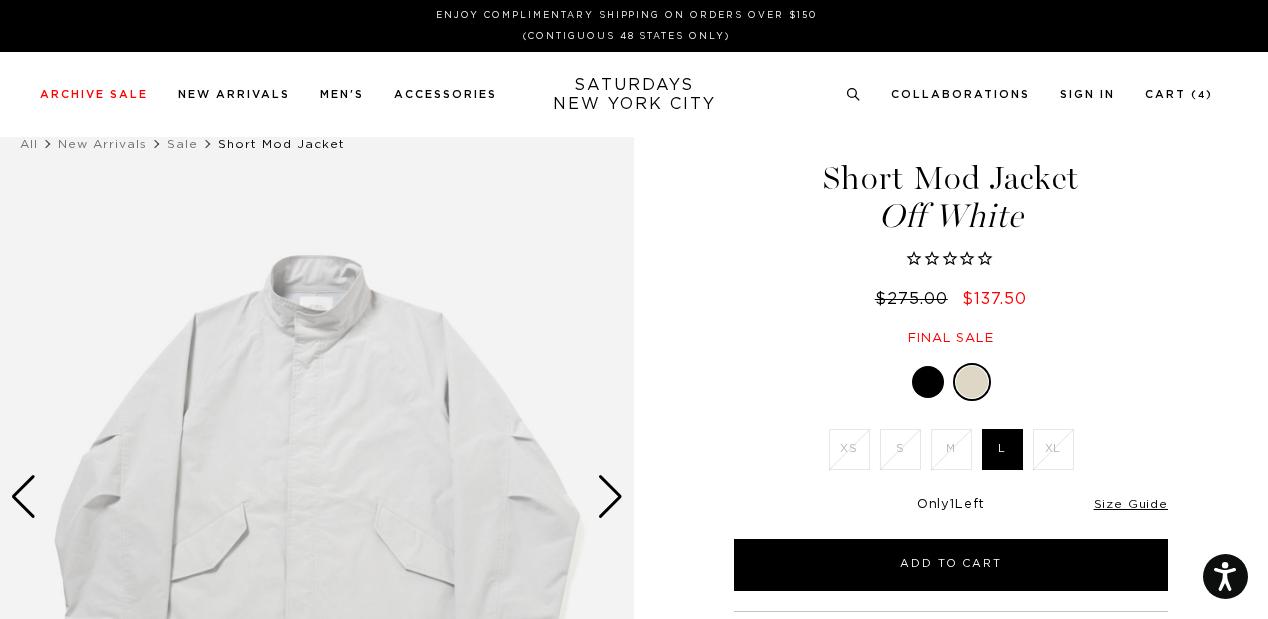 click at bounding box center [610, 497] 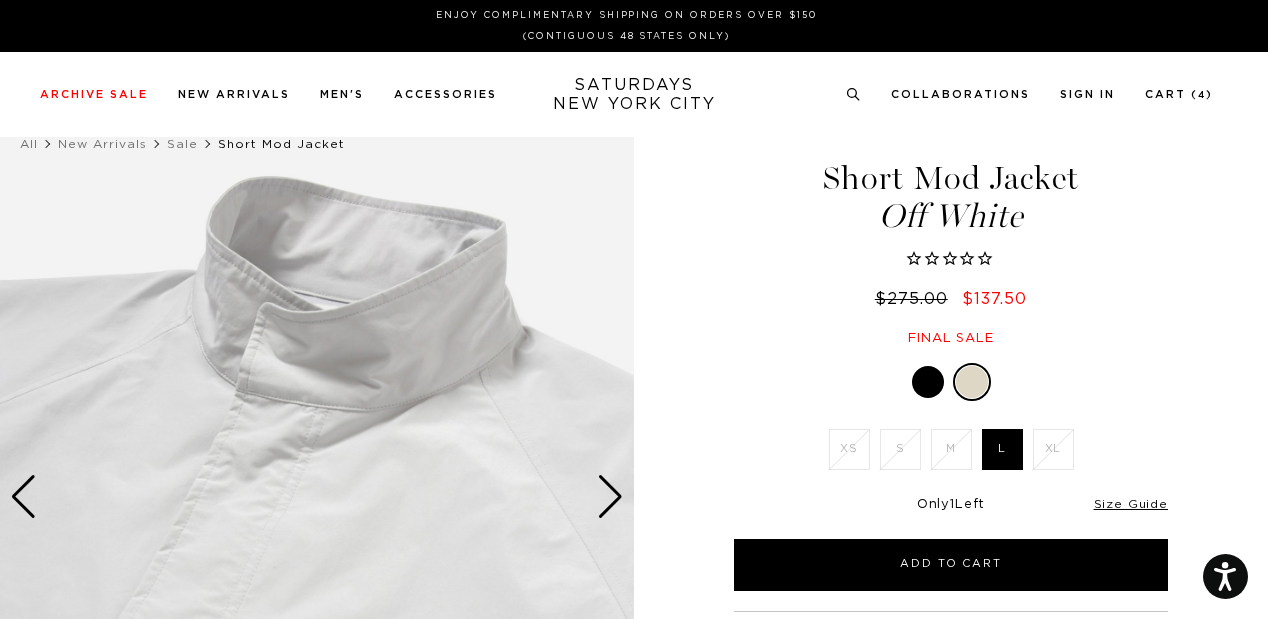 click at bounding box center [610, 497] 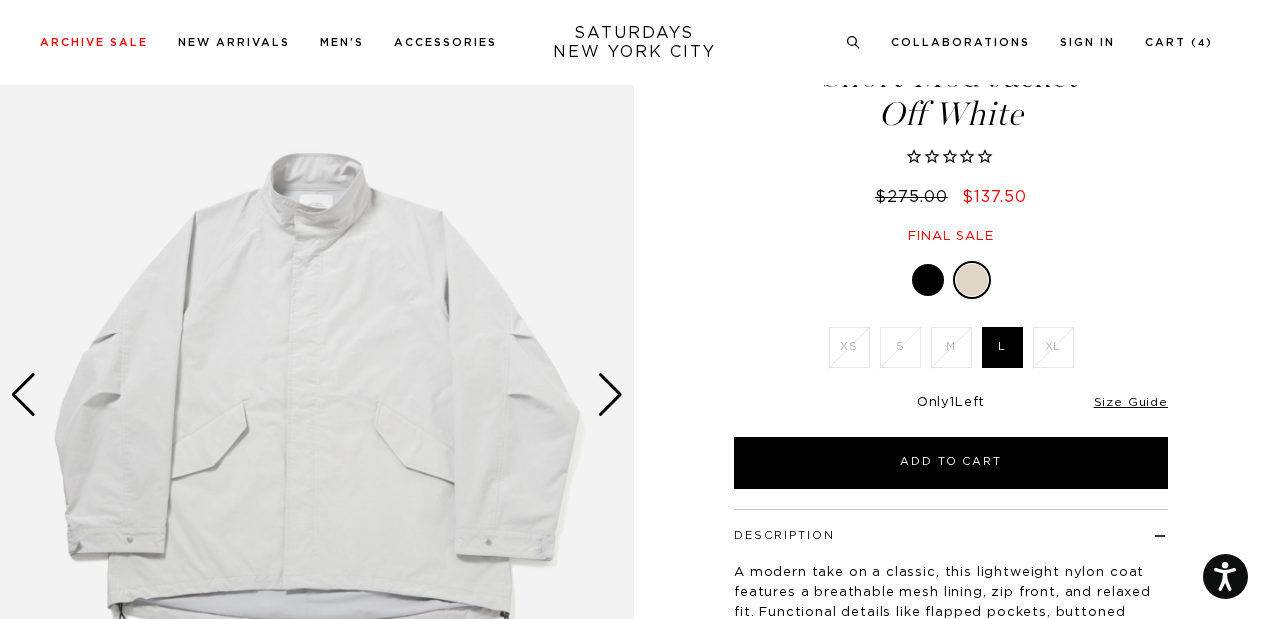 scroll, scrollTop: 0, scrollLeft: 0, axis: both 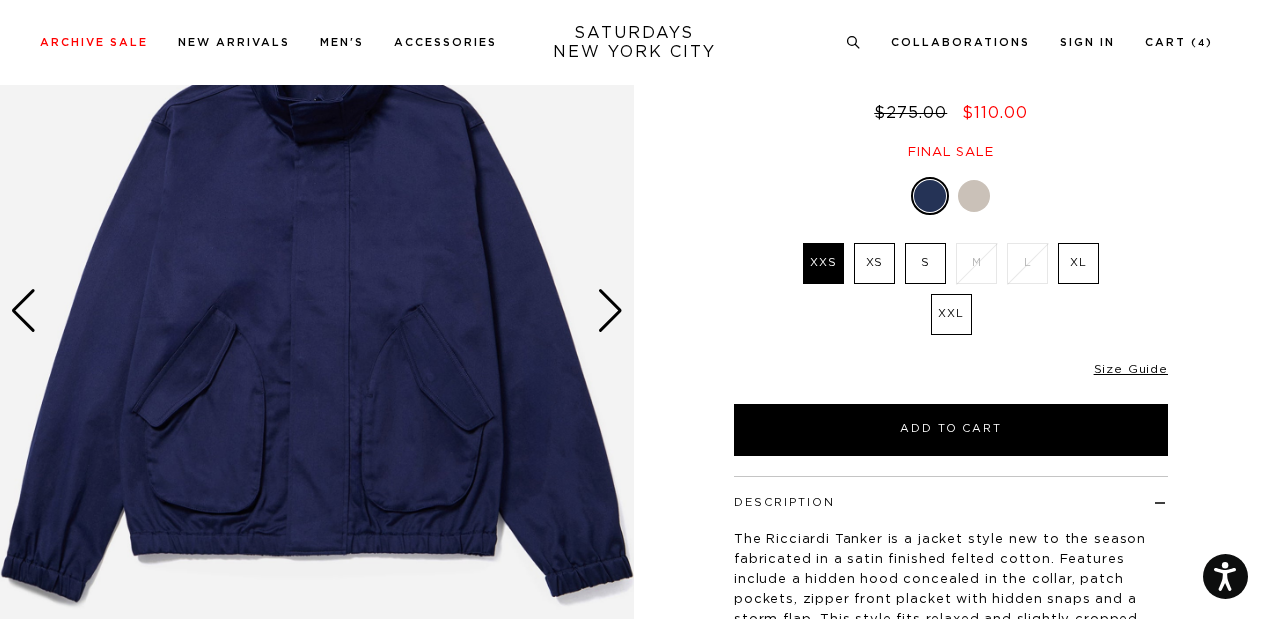 click at bounding box center [610, 311] 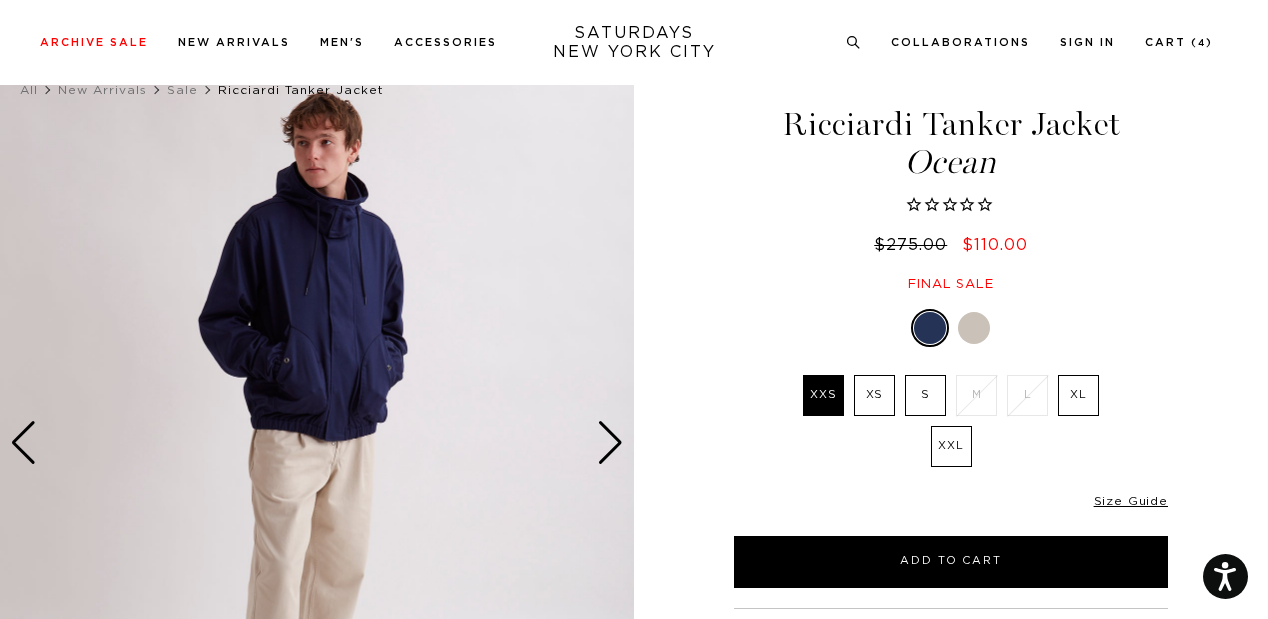 scroll, scrollTop: 44, scrollLeft: 0, axis: vertical 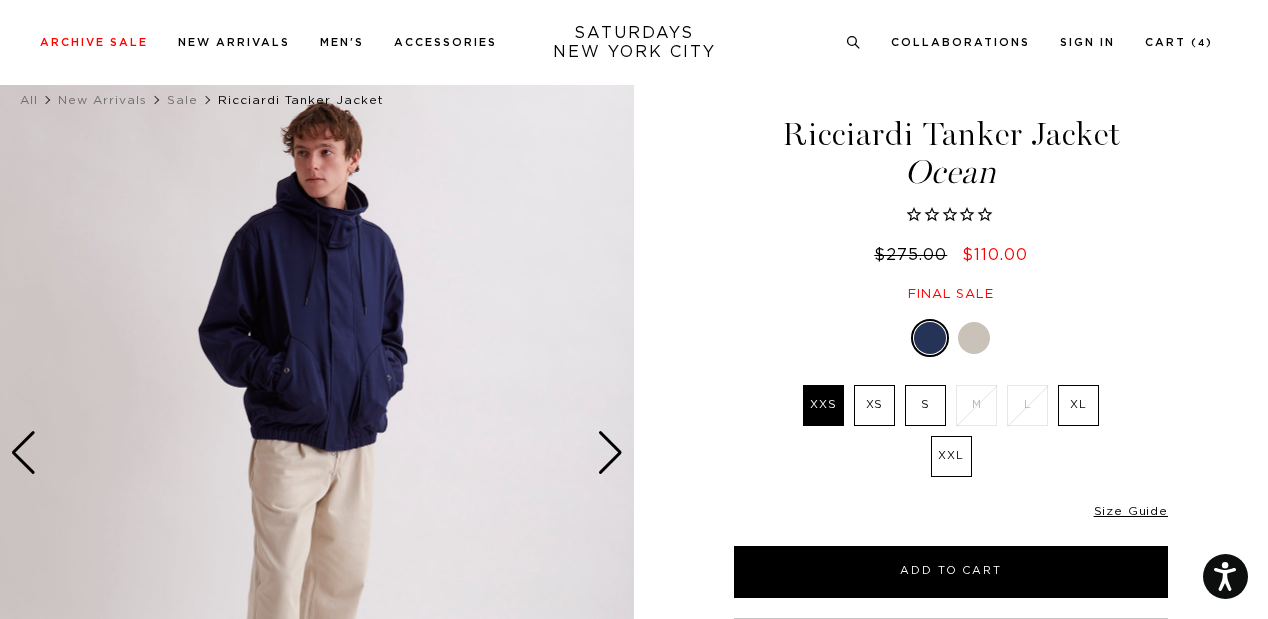 click at bounding box center [317, 453] 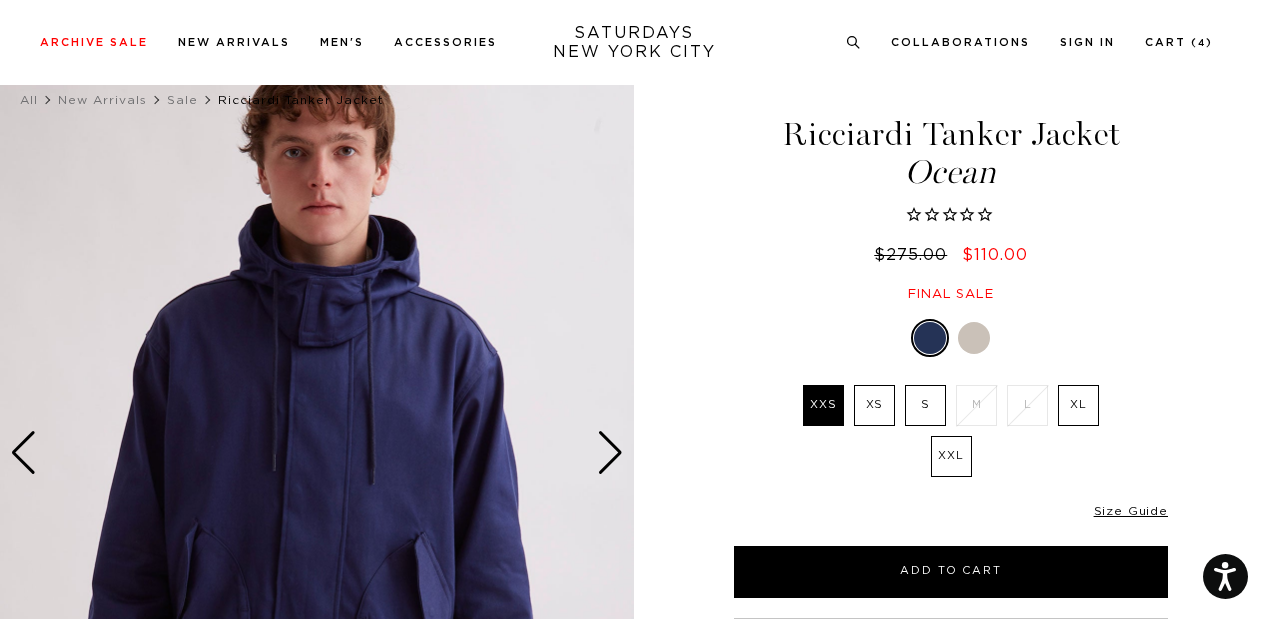 click at bounding box center [610, 453] 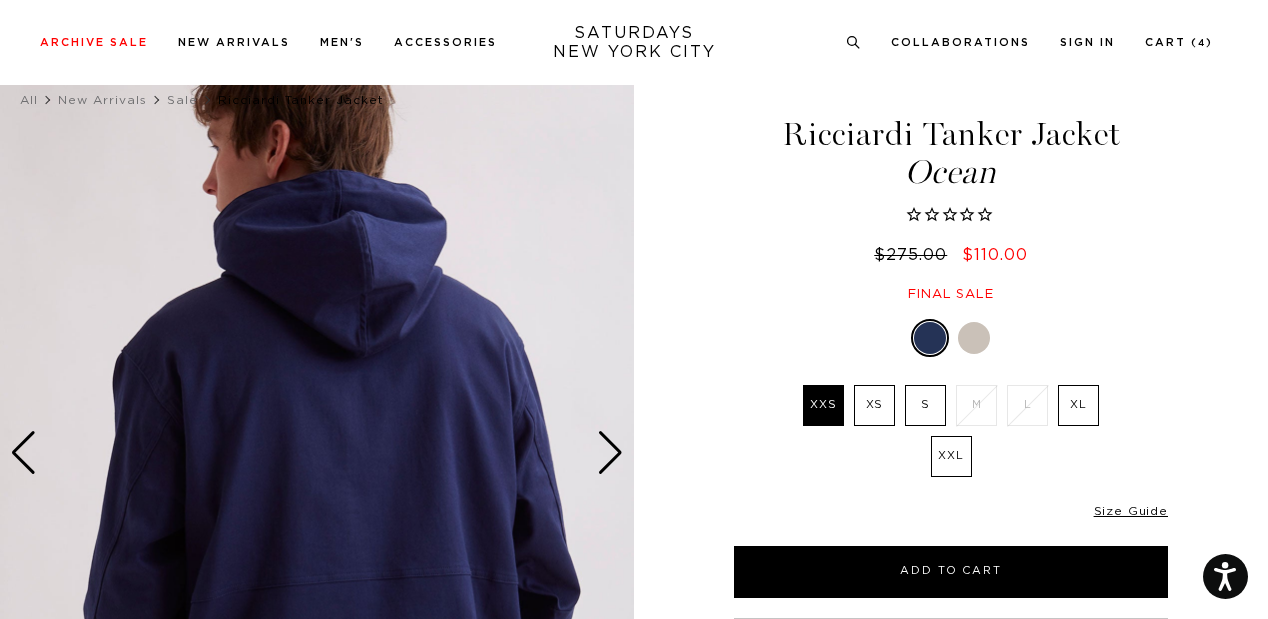 click at bounding box center (610, 453) 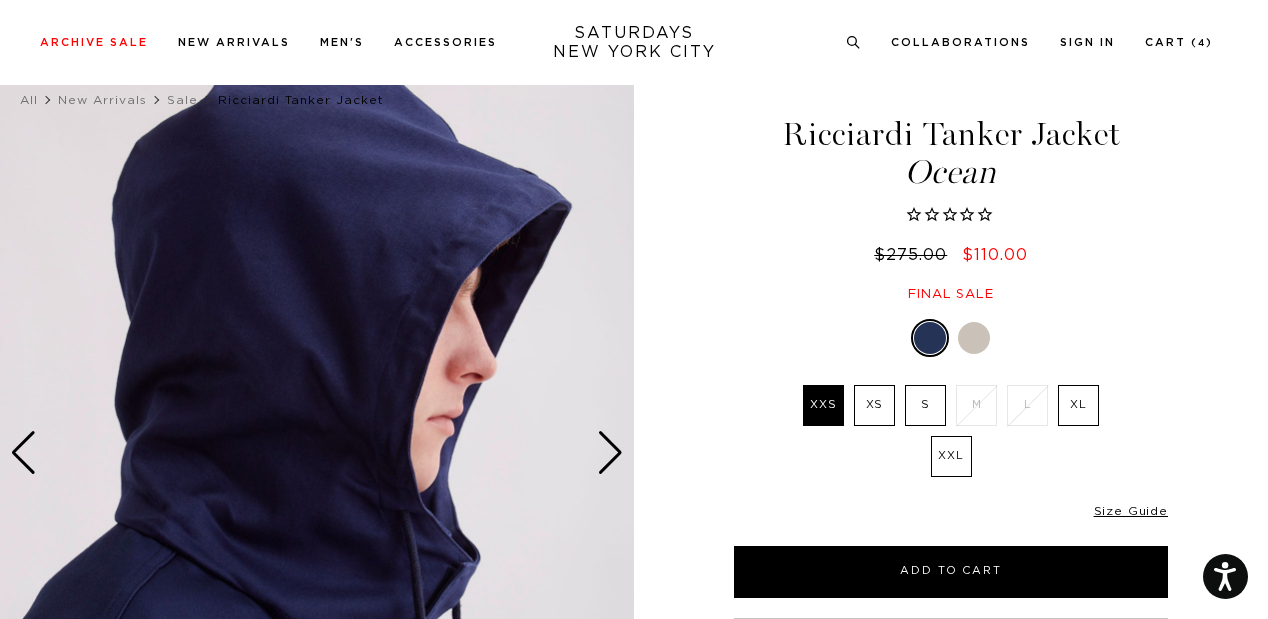 click at bounding box center [610, 453] 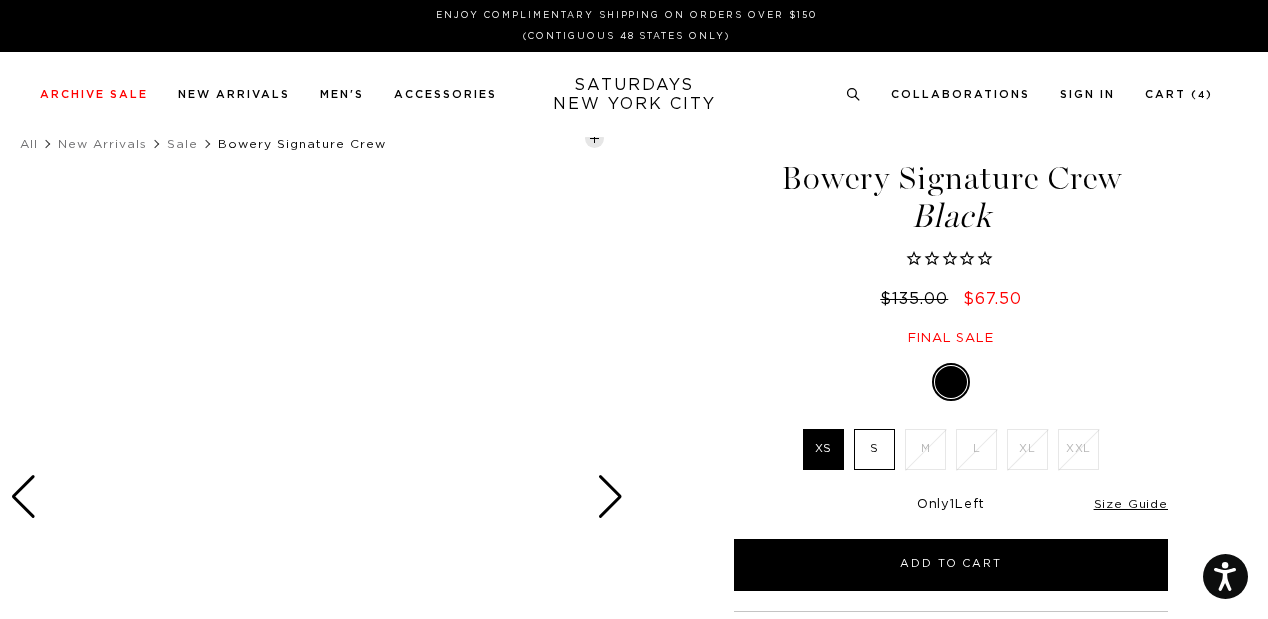 scroll, scrollTop: 0, scrollLeft: 0, axis: both 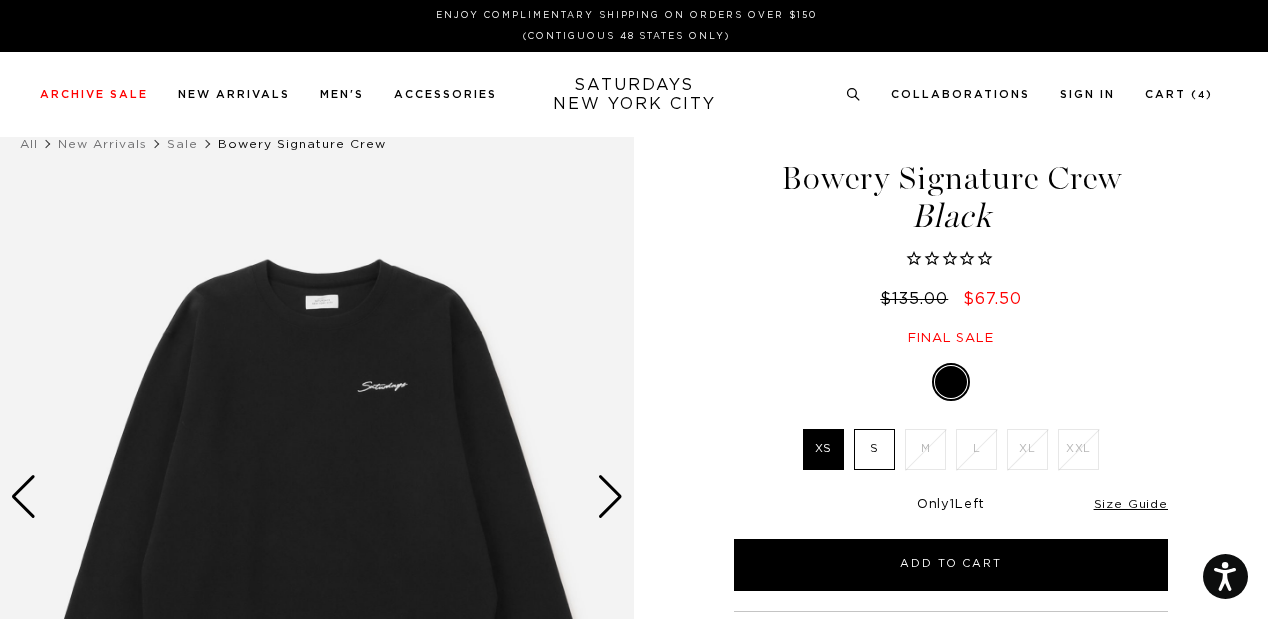 click at bounding box center [610, 497] 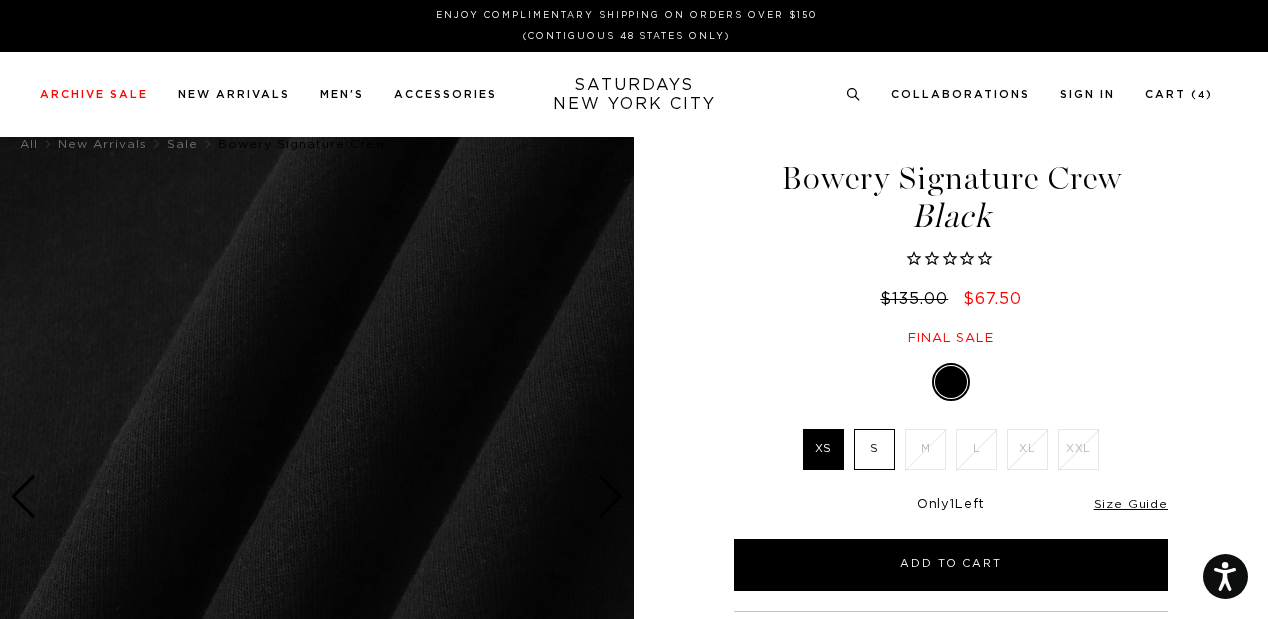 click at bounding box center [610, 497] 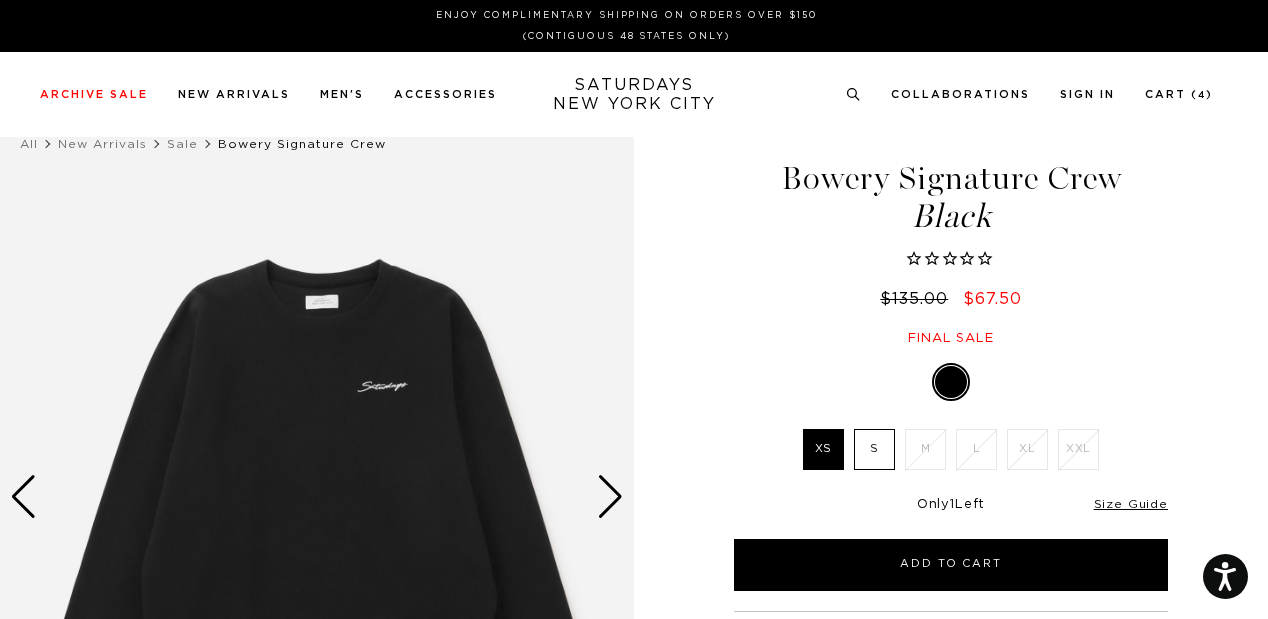 click at bounding box center [610, 497] 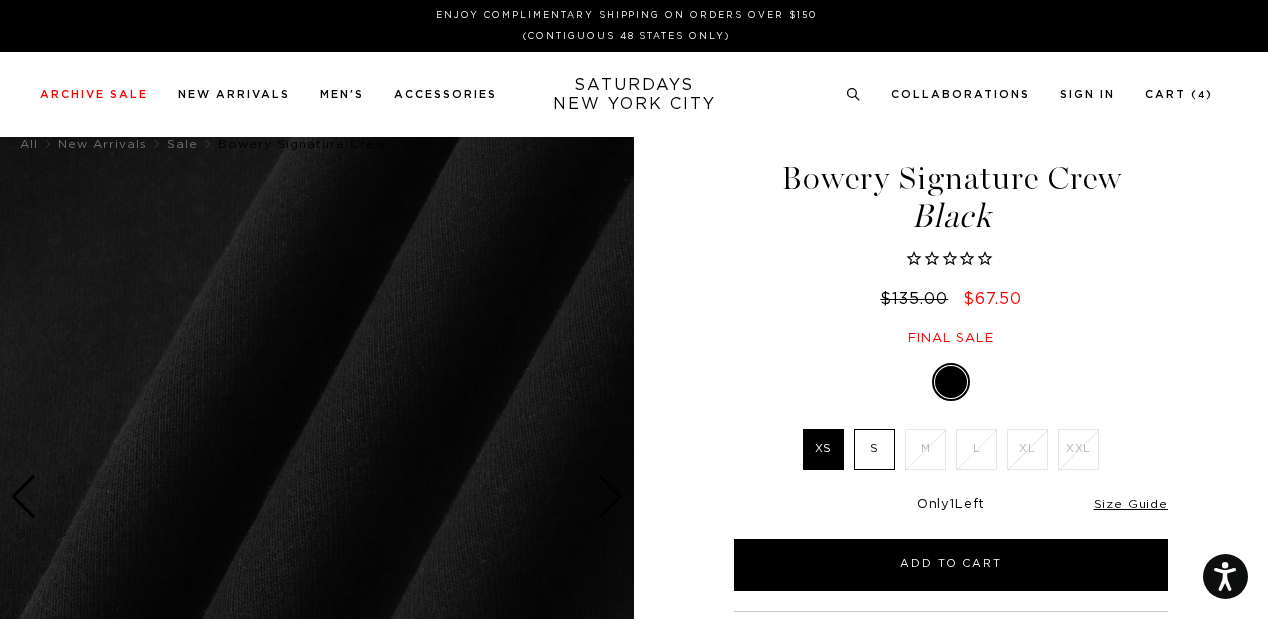 click at bounding box center (610, 497) 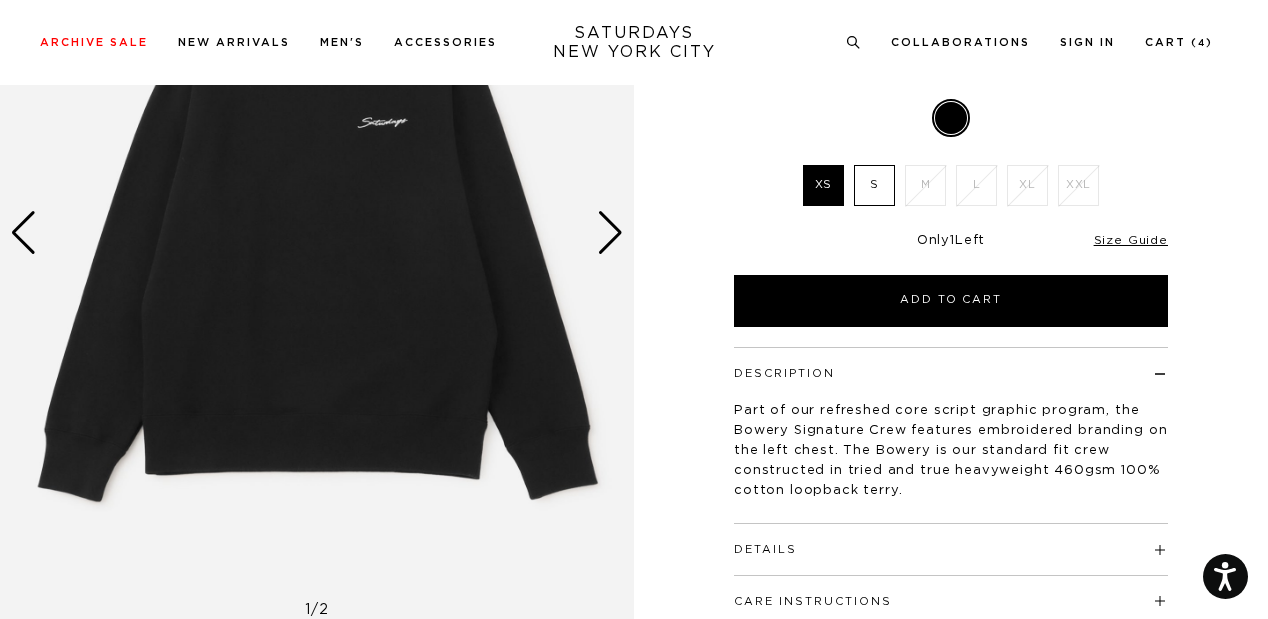 scroll, scrollTop: 268, scrollLeft: 0, axis: vertical 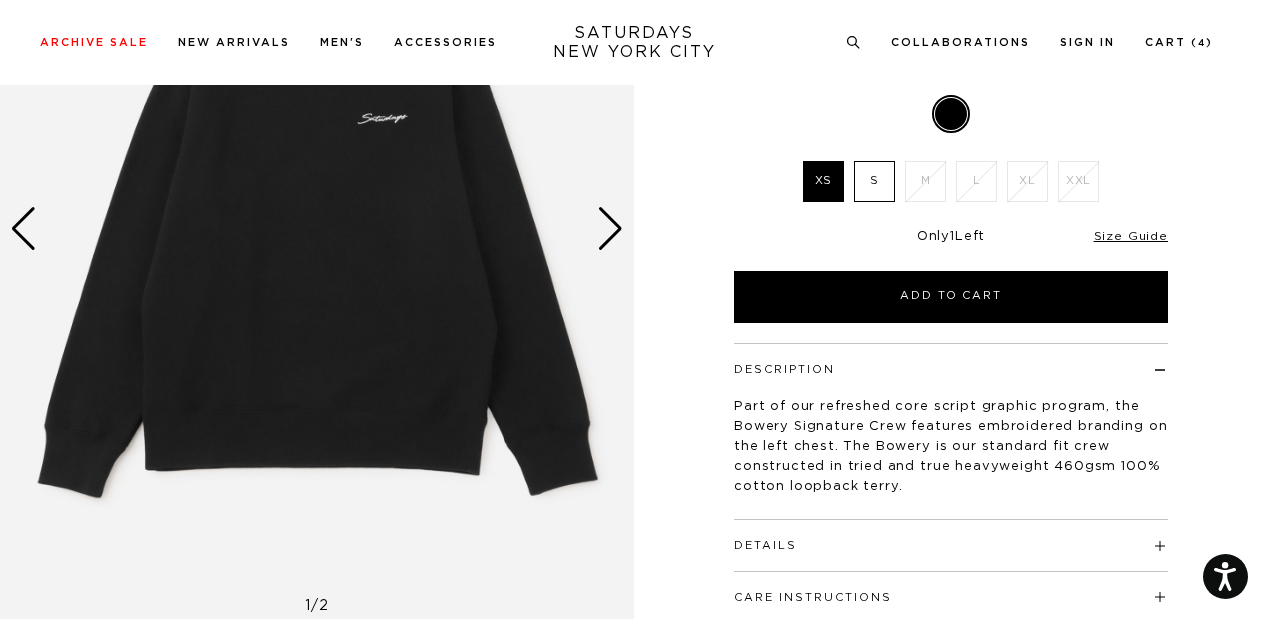 click at bounding box center [610, 229] 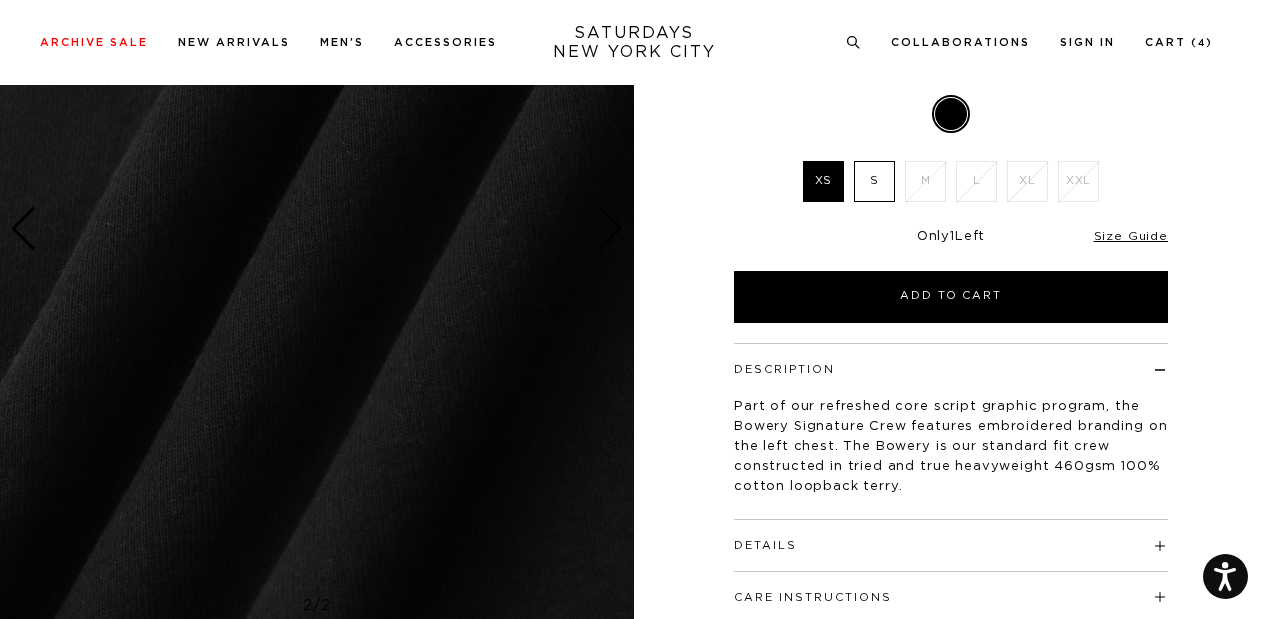 click at bounding box center (610, 229) 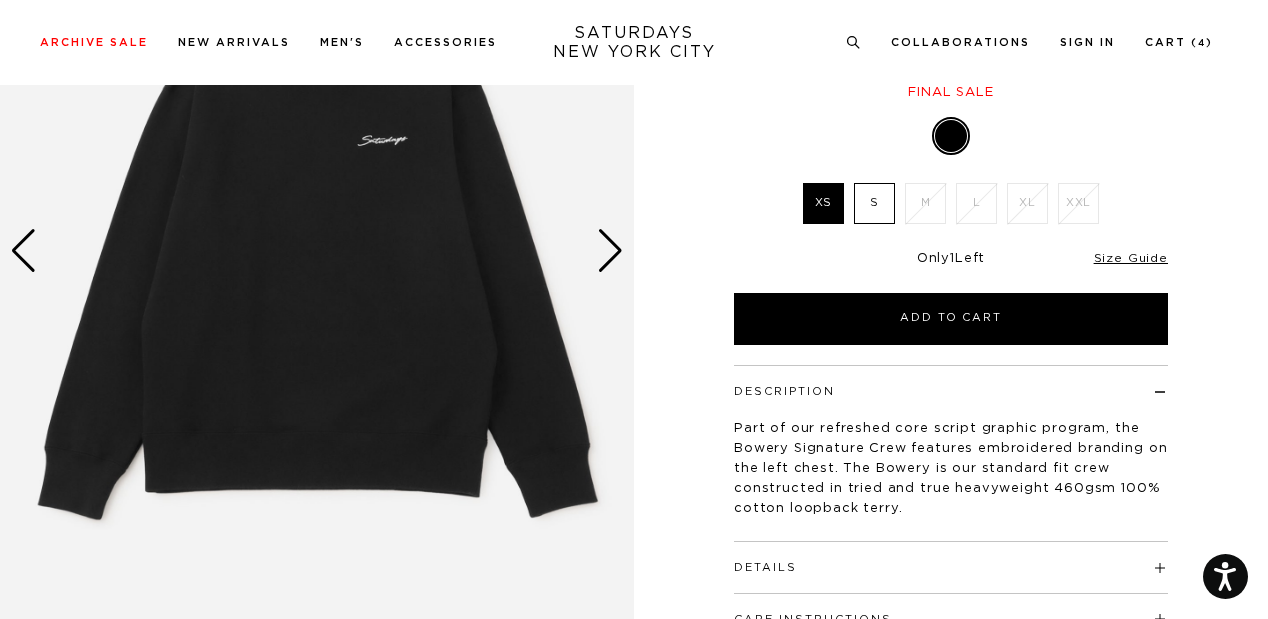 scroll, scrollTop: 249, scrollLeft: 0, axis: vertical 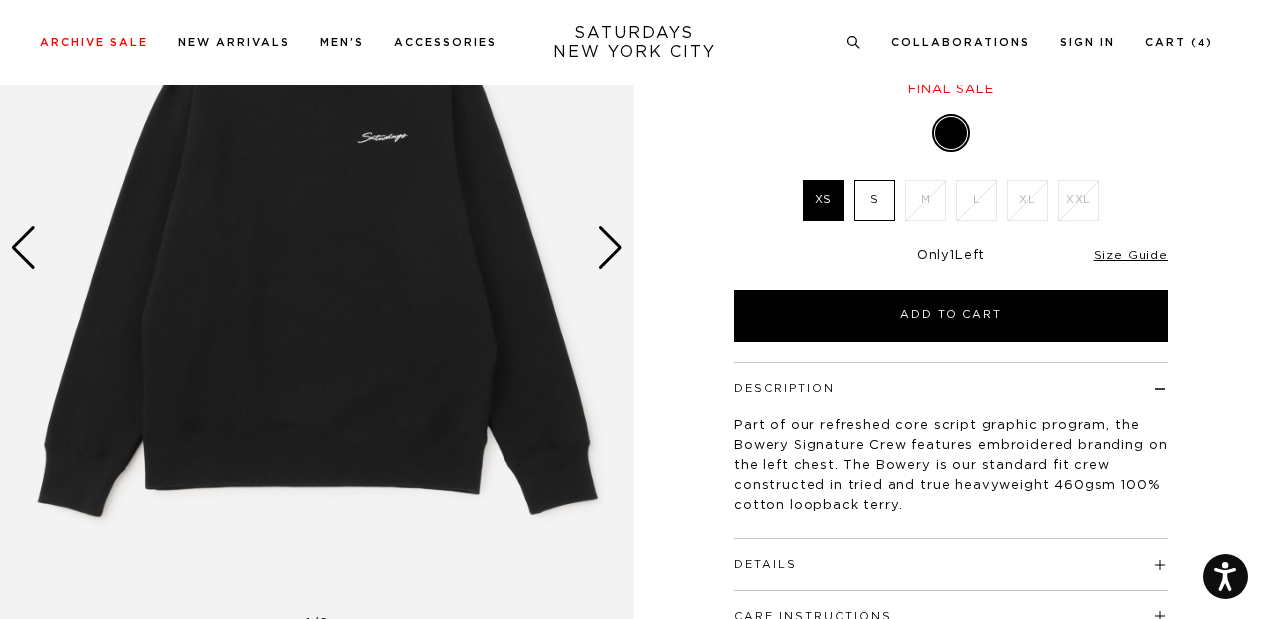 click at bounding box center (-1585, 248) 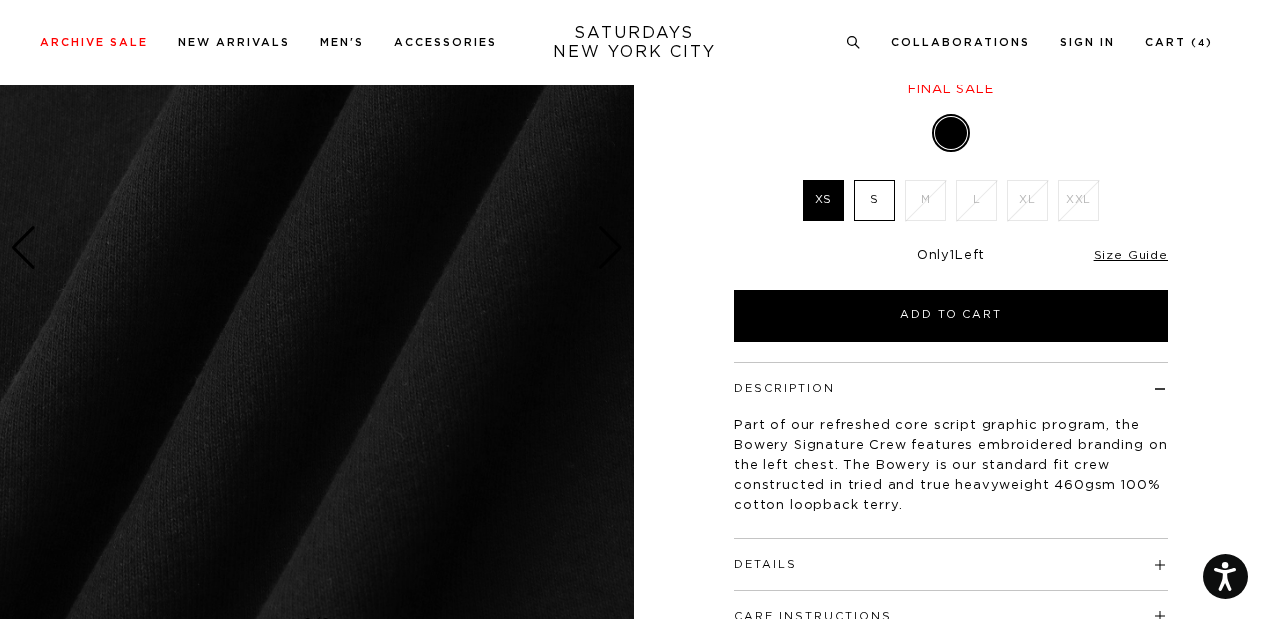 click at bounding box center (317, 248) 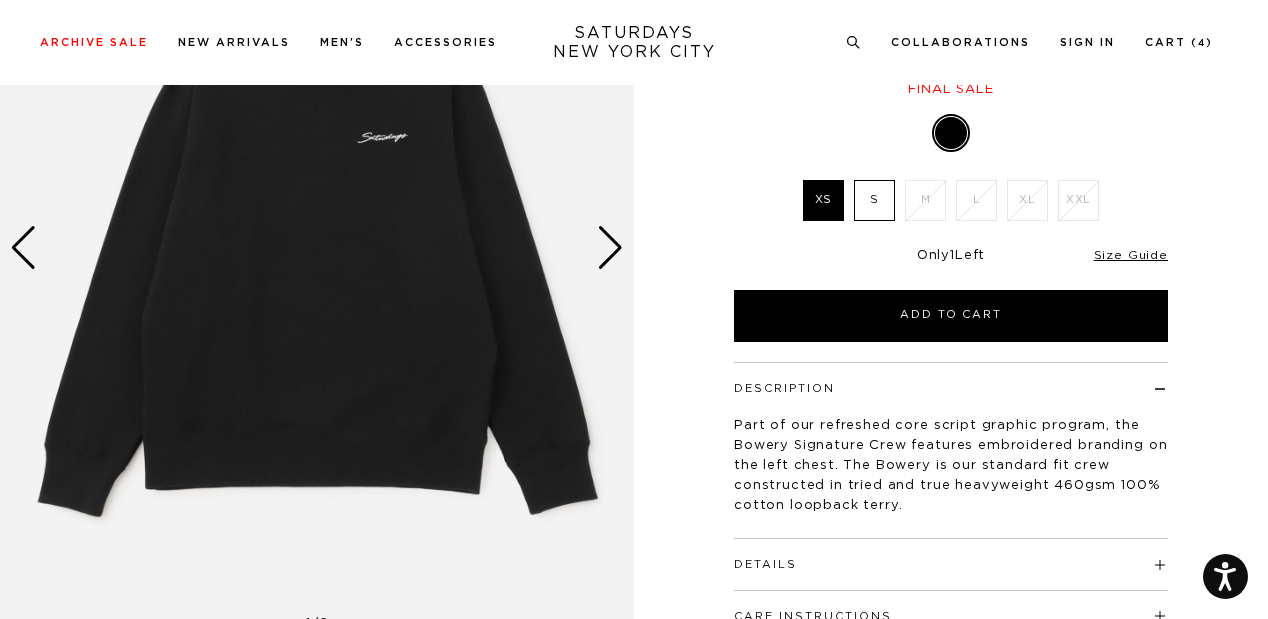 click at bounding box center (-1585, 248) 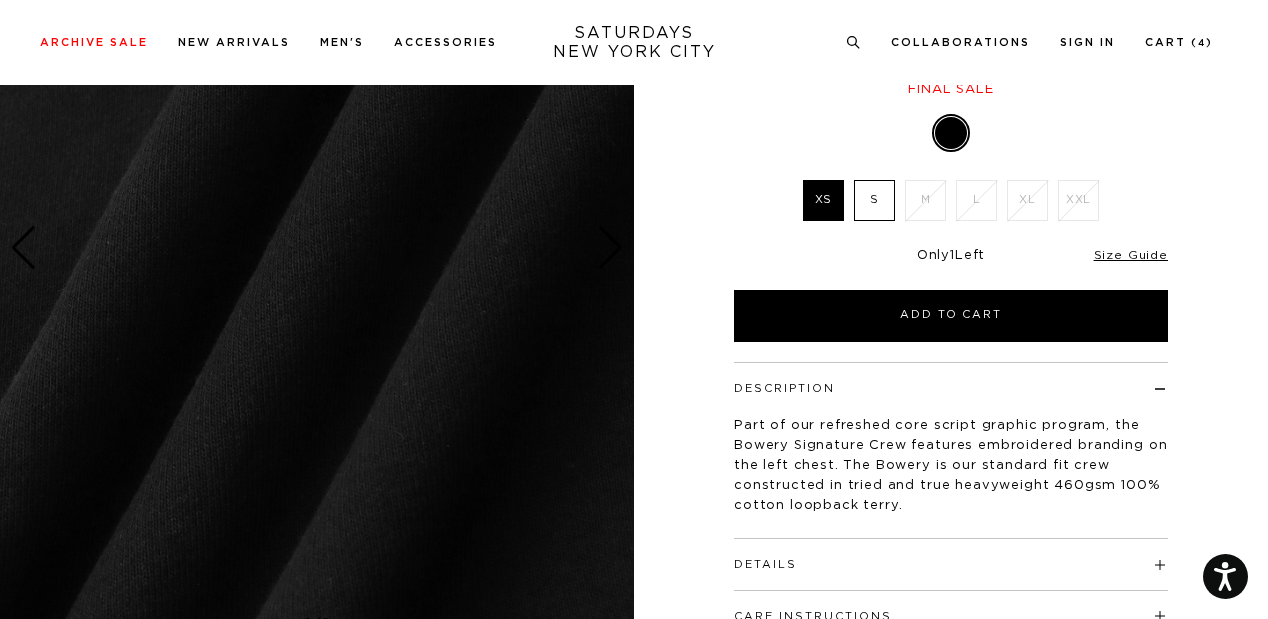 click at bounding box center (317, 248) 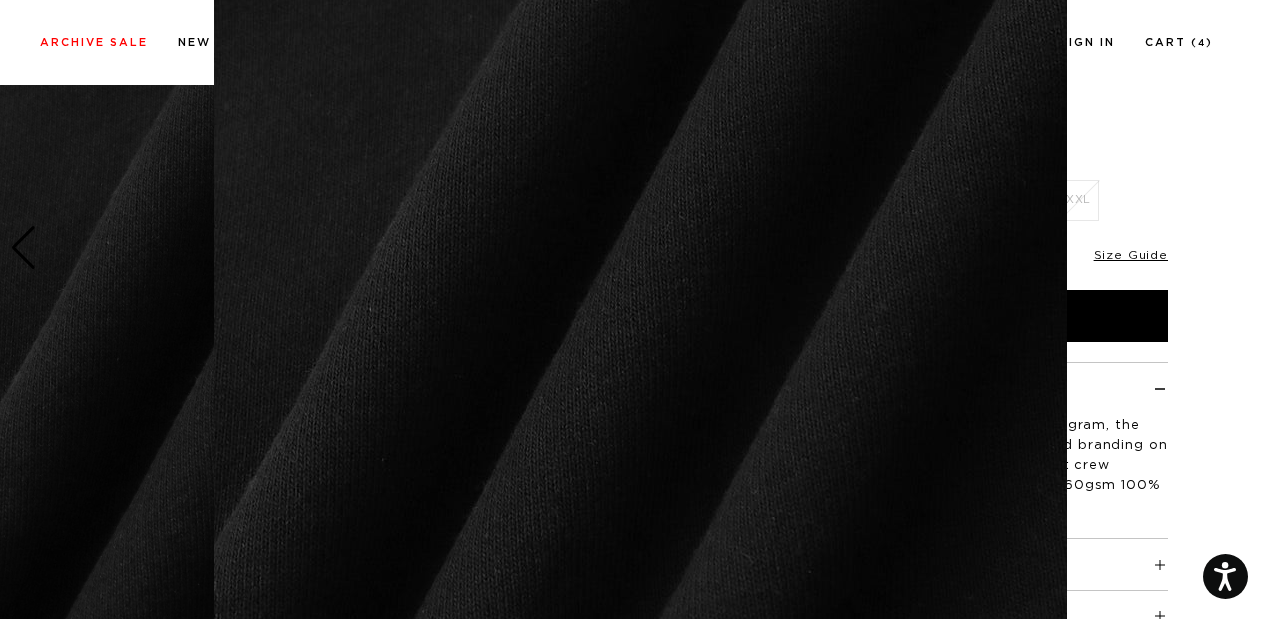 scroll, scrollTop: 198, scrollLeft: 0, axis: vertical 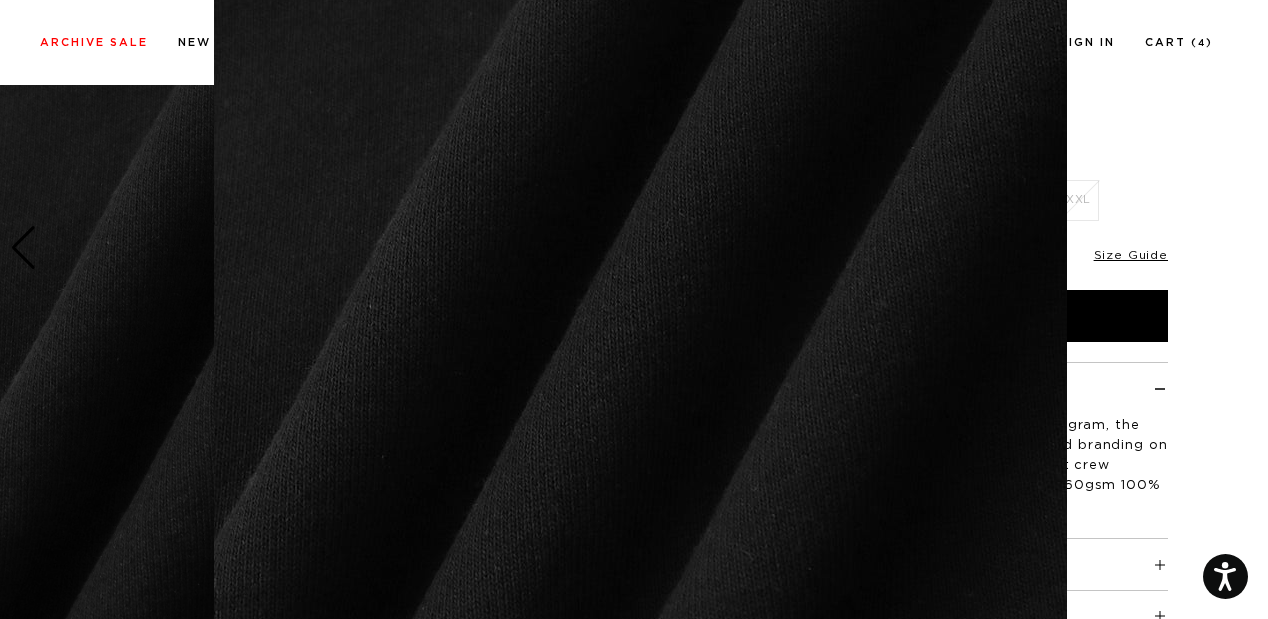 click at bounding box center (640, 314) 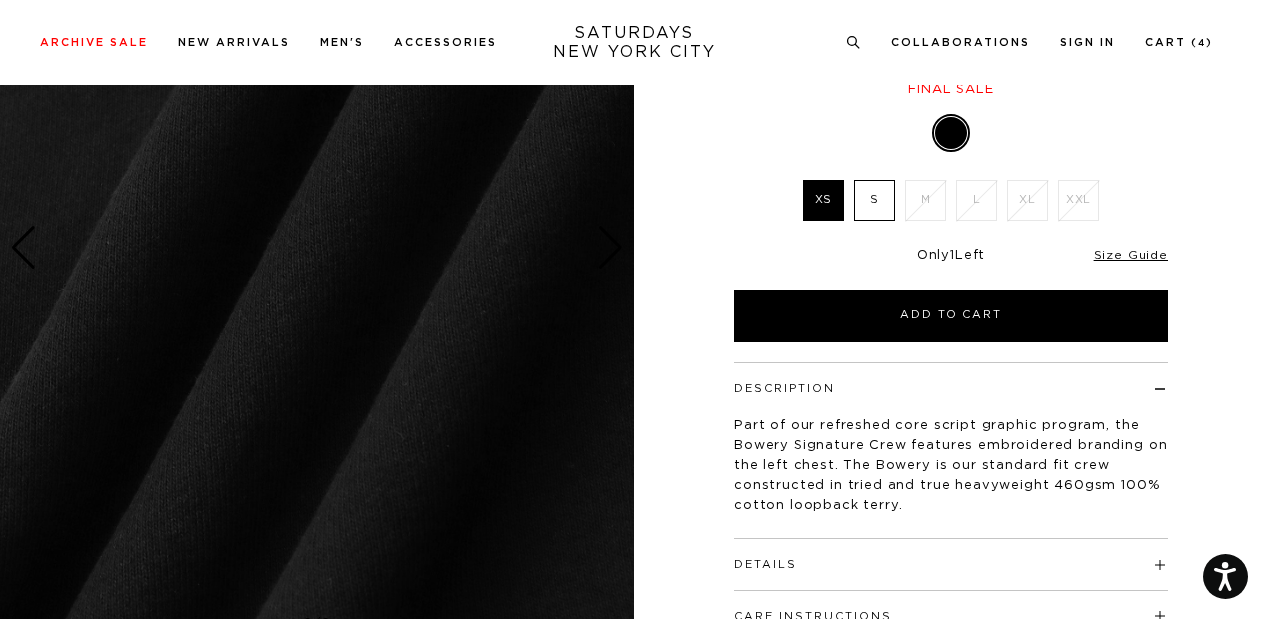 click on "2  /  2
Bowery Signature Crew  Black
$135.00
$67.50" at bounding box center [634, 272] 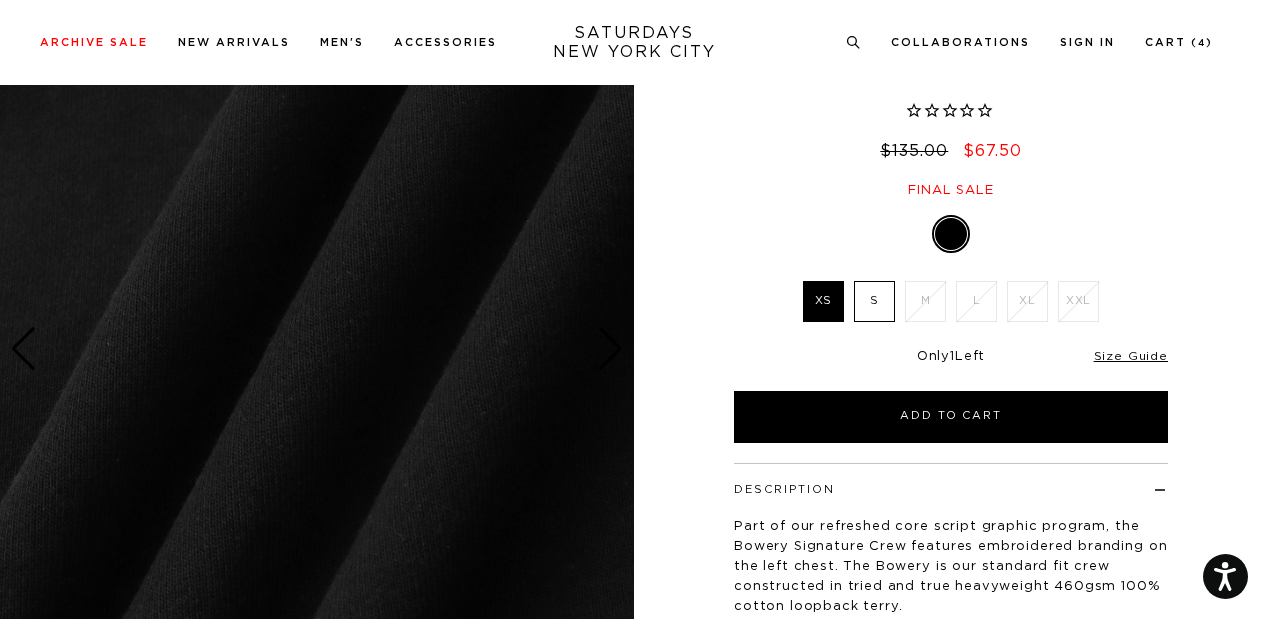 scroll, scrollTop: 138, scrollLeft: 0, axis: vertical 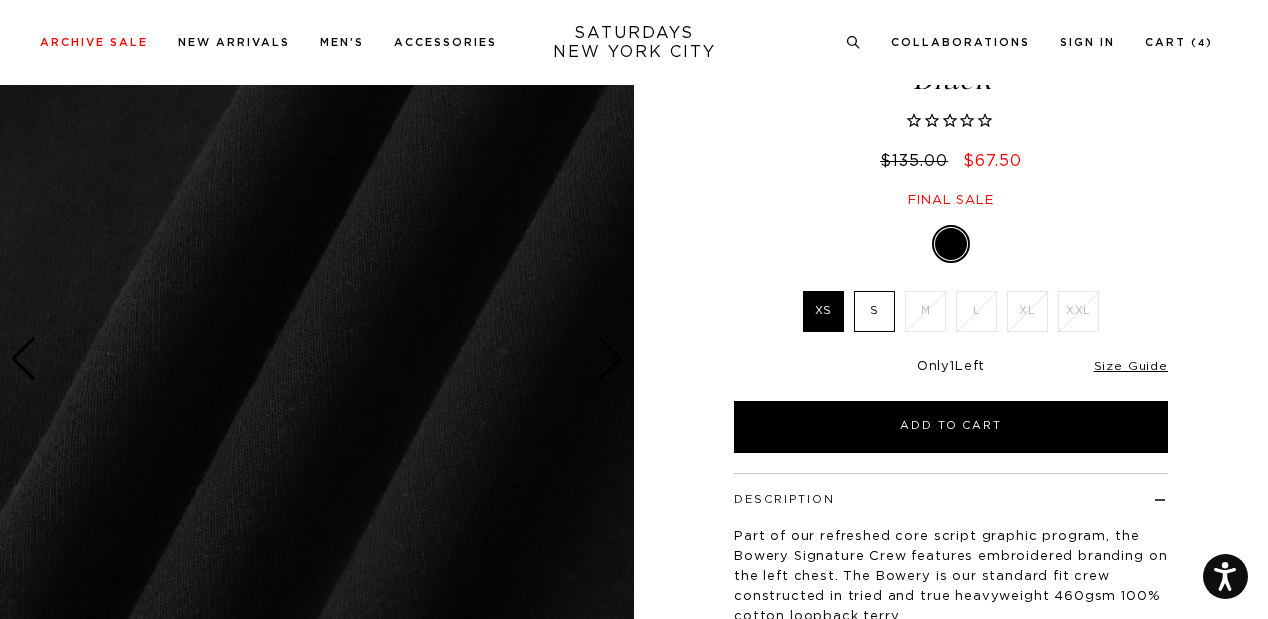 click at bounding box center (317, 359) 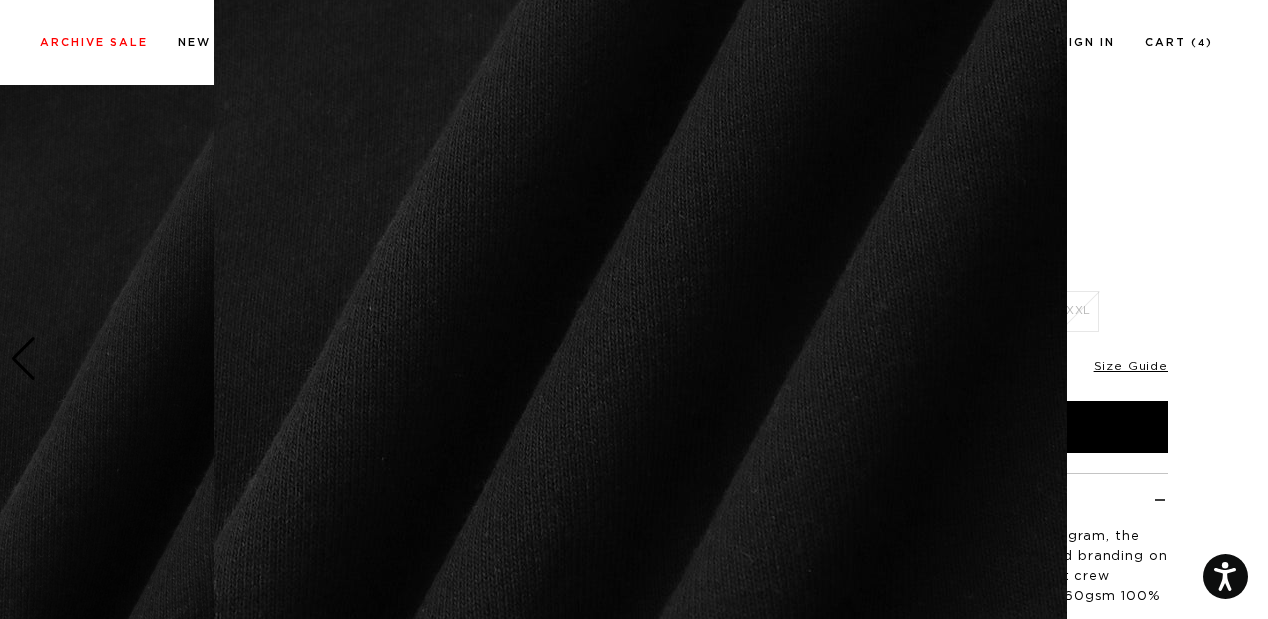 scroll, scrollTop: 193, scrollLeft: 0, axis: vertical 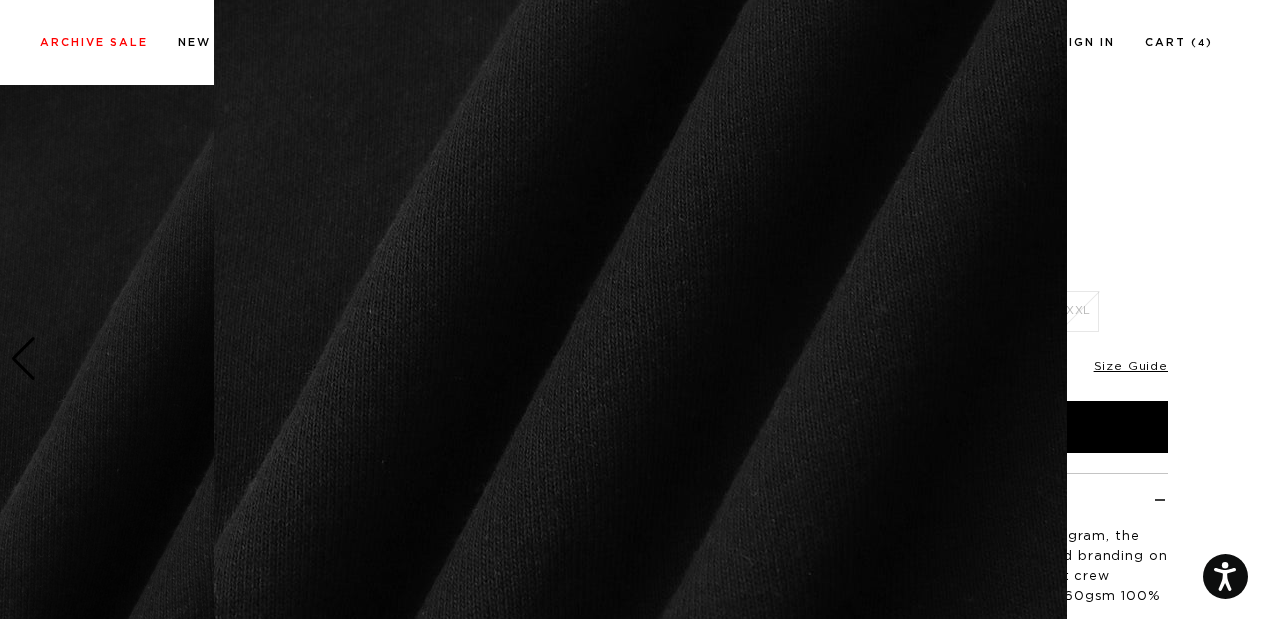 click at bounding box center [640, 319] 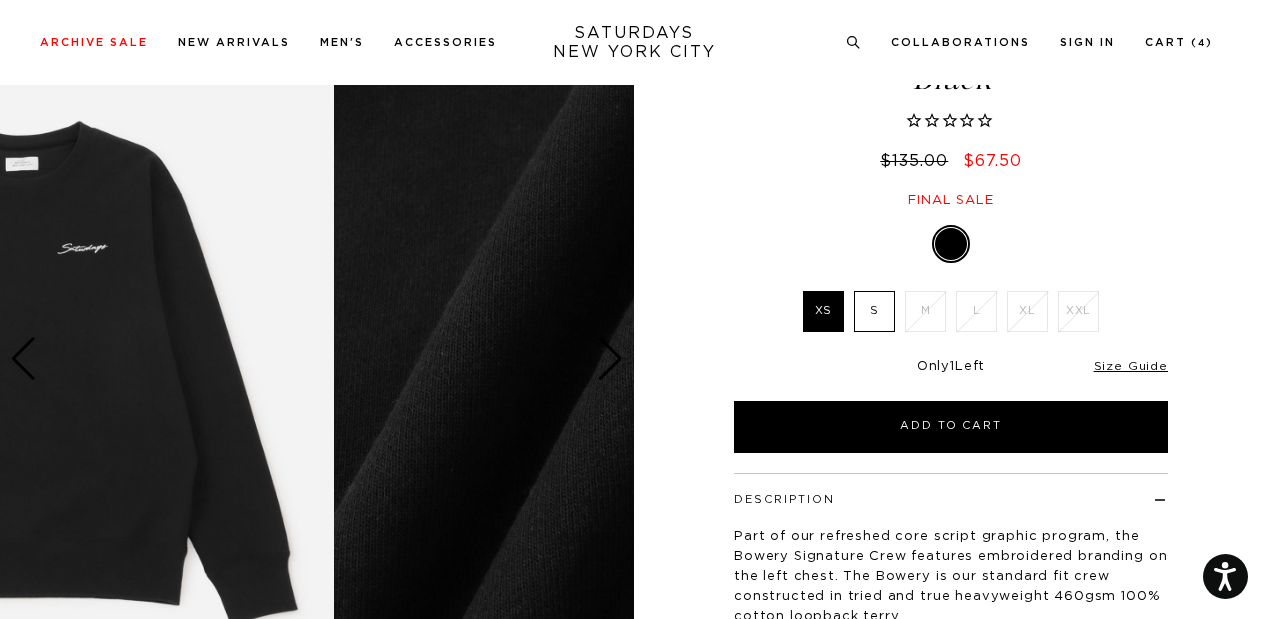 click on "2  /  2
Bowery Signature Crew  Black
$135.00
$67.50" at bounding box center (634, 383) 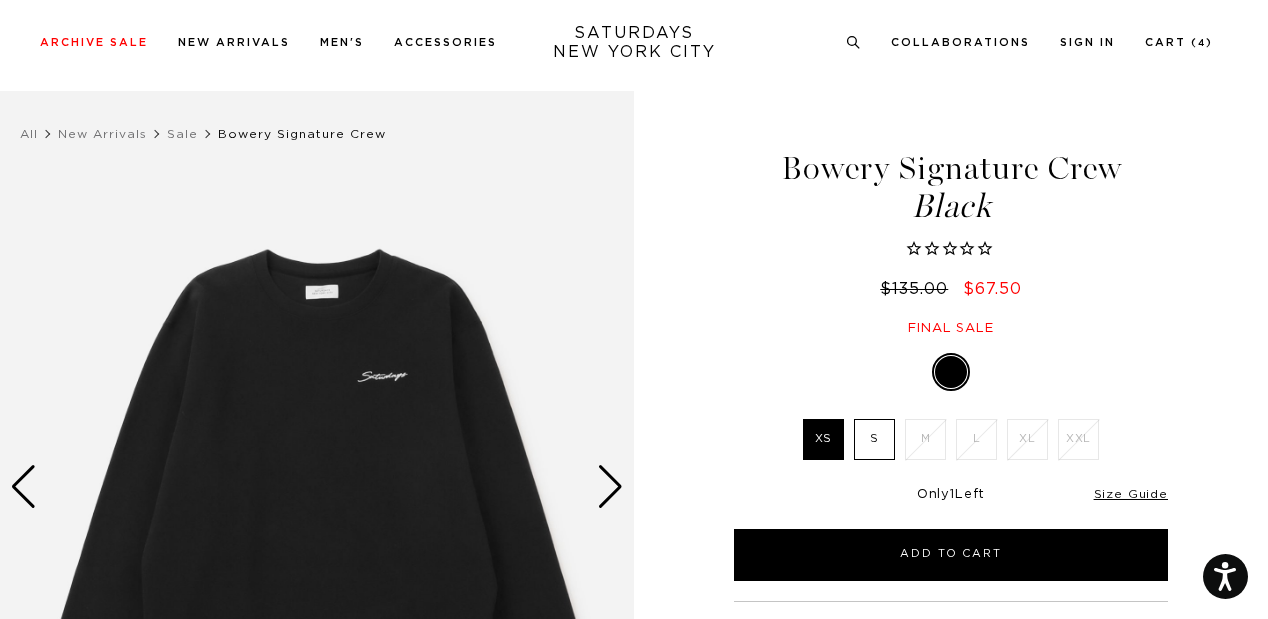 scroll, scrollTop: 0, scrollLeft: 0, axis: both 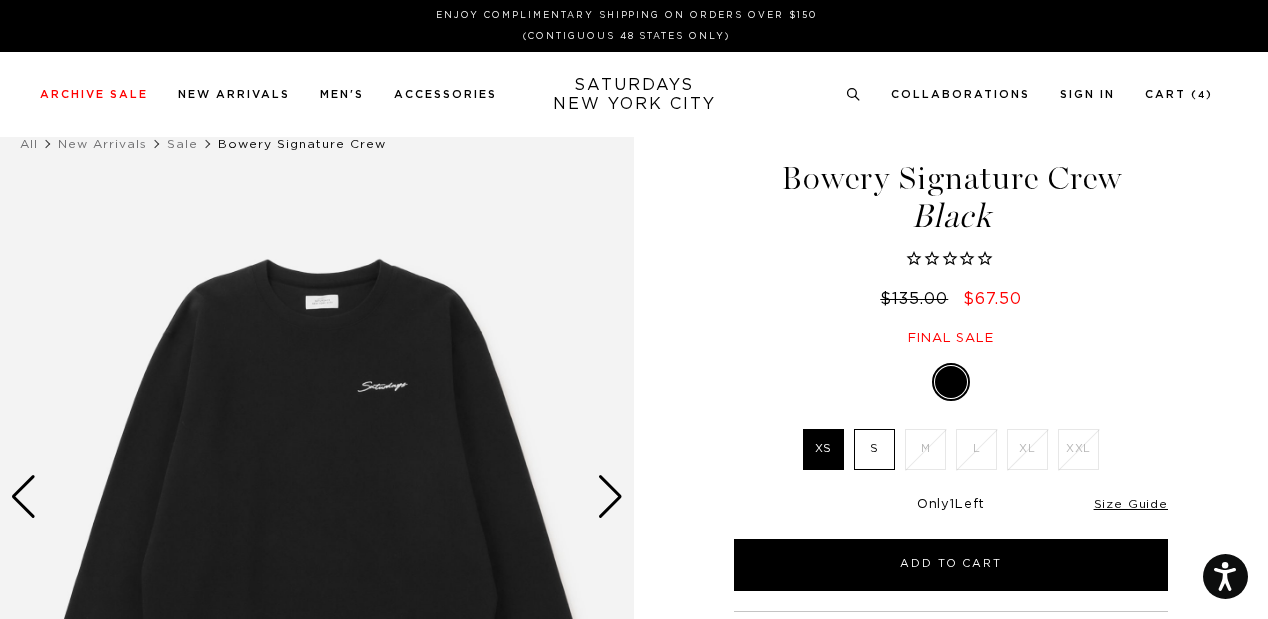 click on "S" at bounding box center (874, 449) 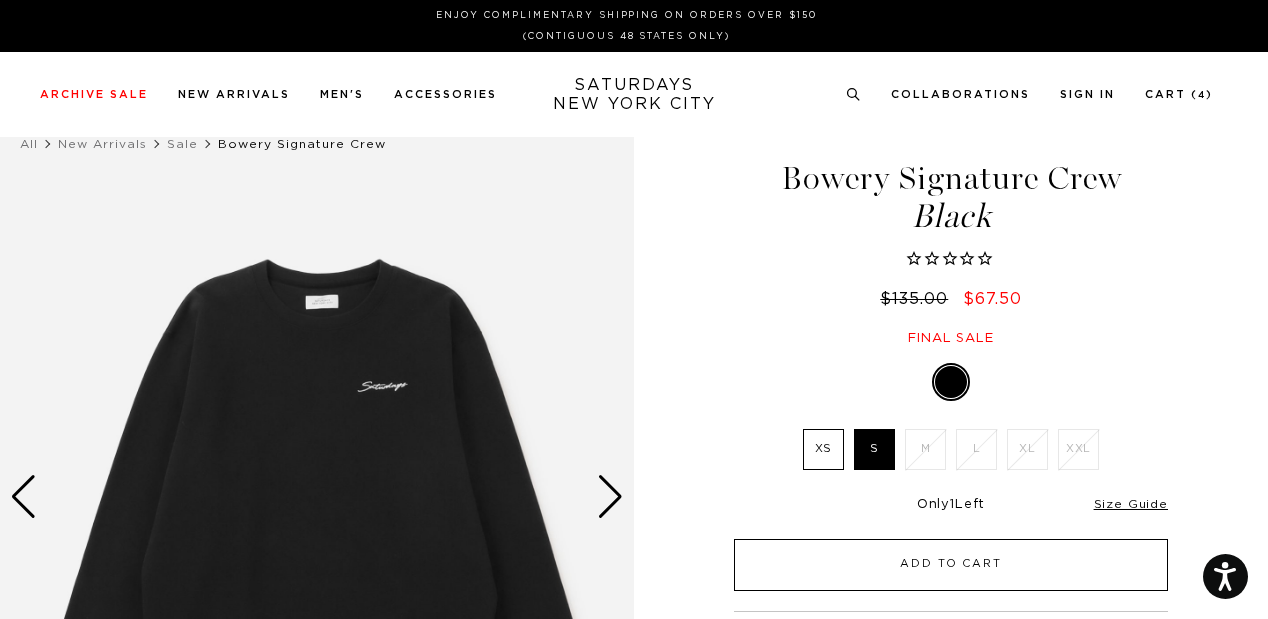 click on "Add to Cart" at bounding box center (951, 565) 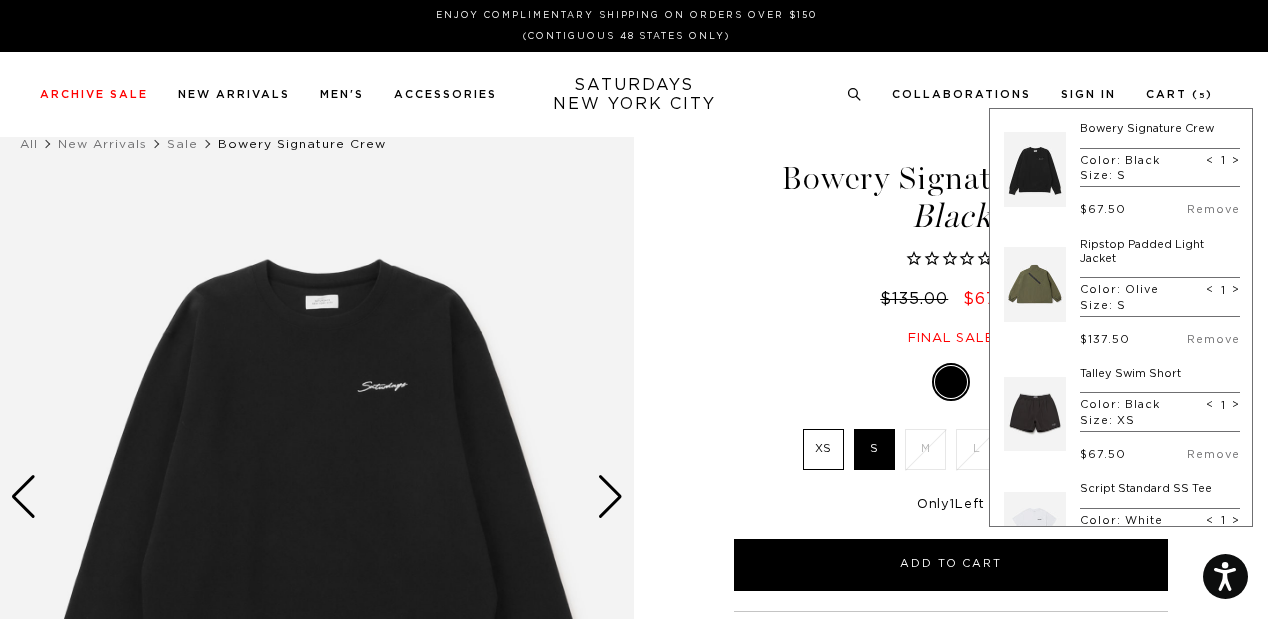 click on "Bowery Signature Crew  Black
$135.00
$67.50
Final sale" at bounding box center [951, 234] 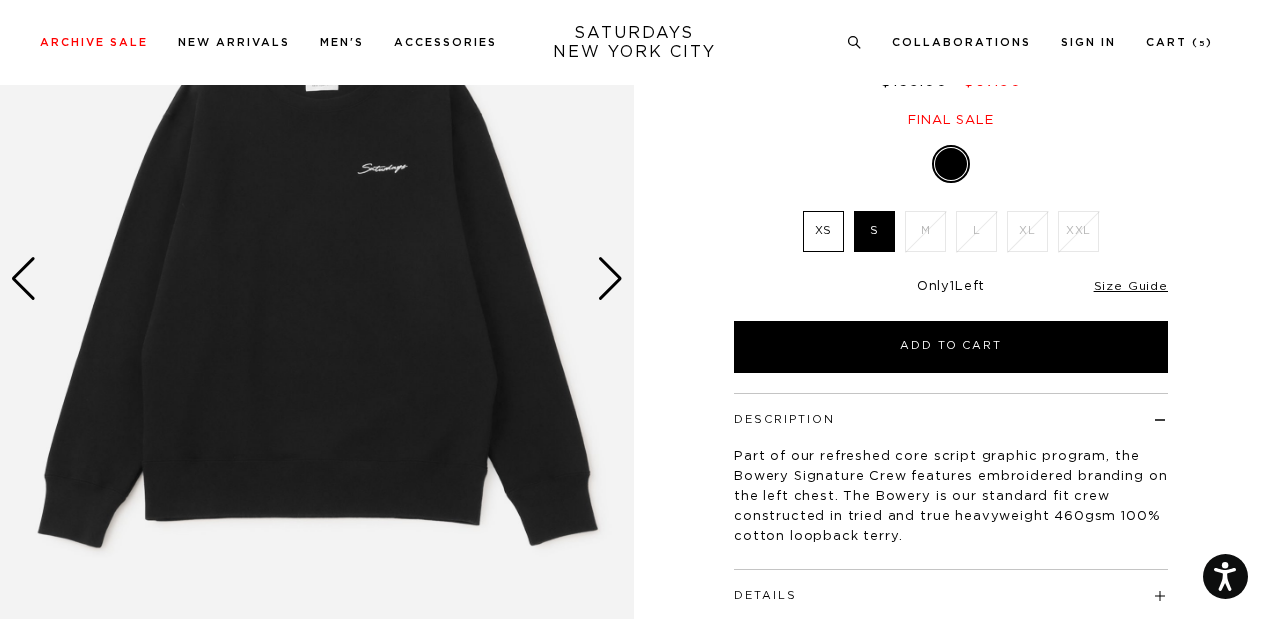 scroll, scrollTop: 0, scrollLeft: 0, axis: both 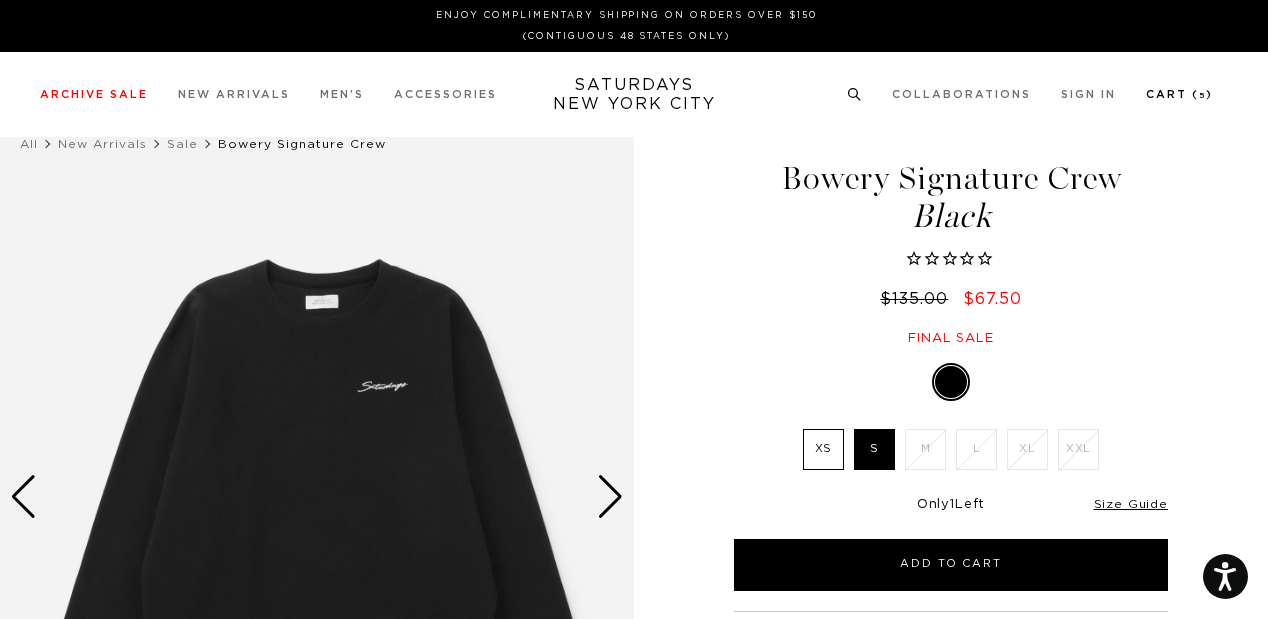 click on "Cart ( 5 )" at bounding box center [1179, 94] 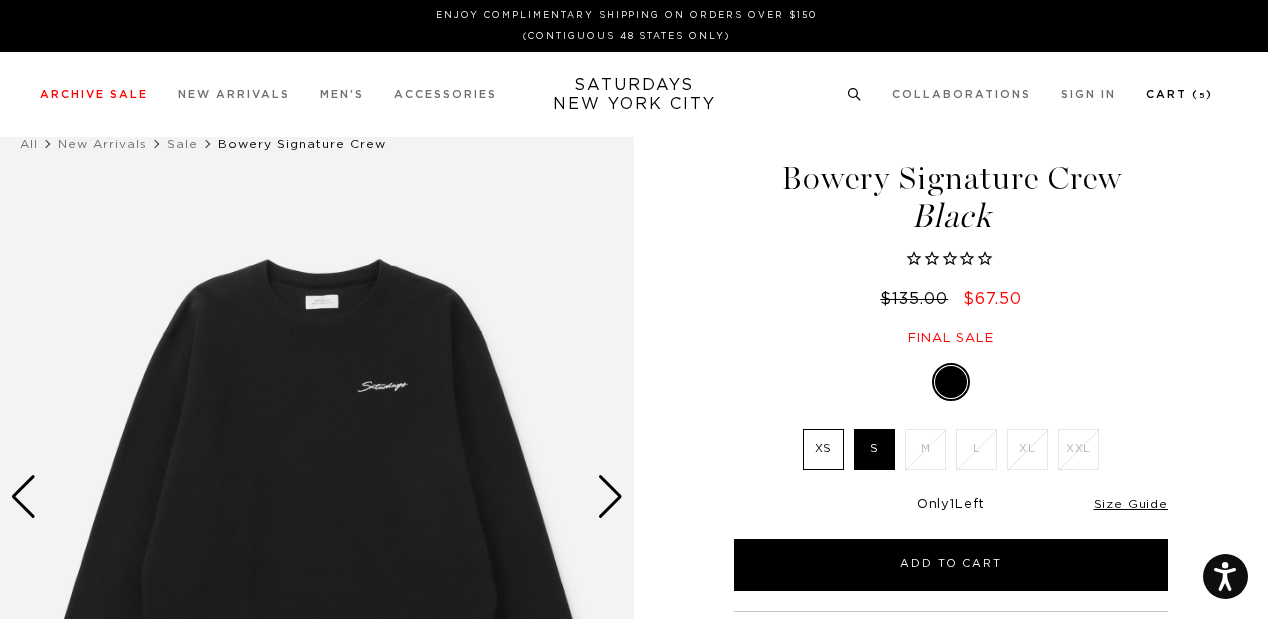 click on "Cart ( 5 )" at bounding box center [1179, 94] 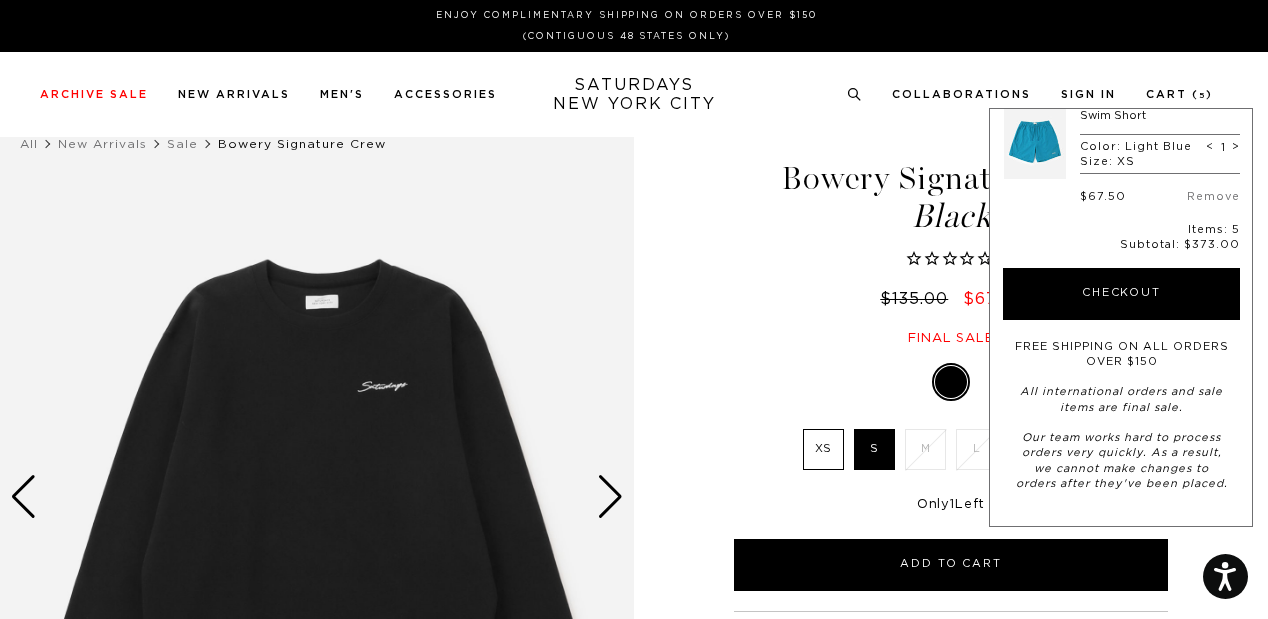 scroll, scrollTop: 0, scrollLeft: 0, axis: both 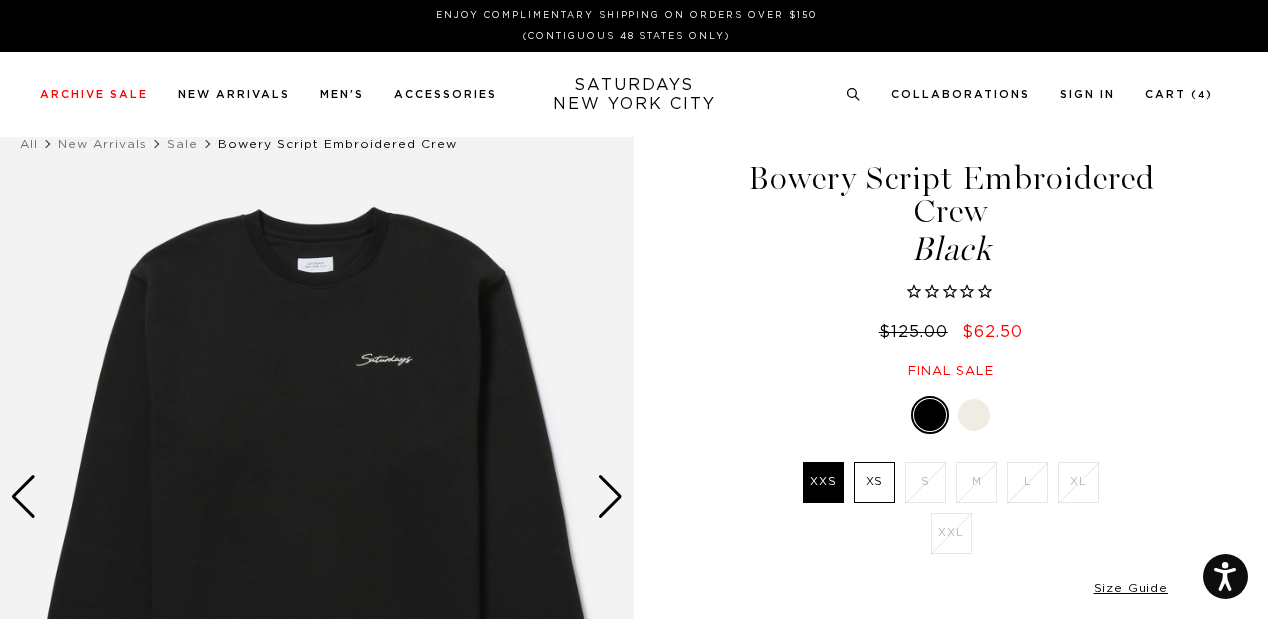 click at bounding box center [610, 497] 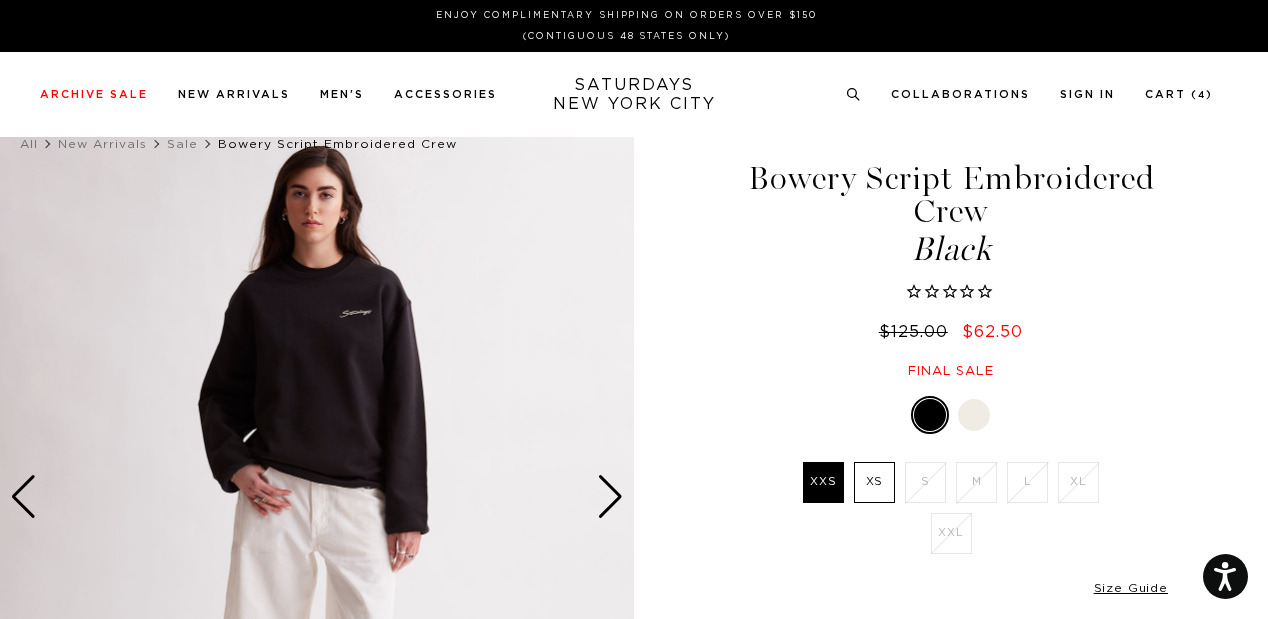 click at bounding box center (610, 497) 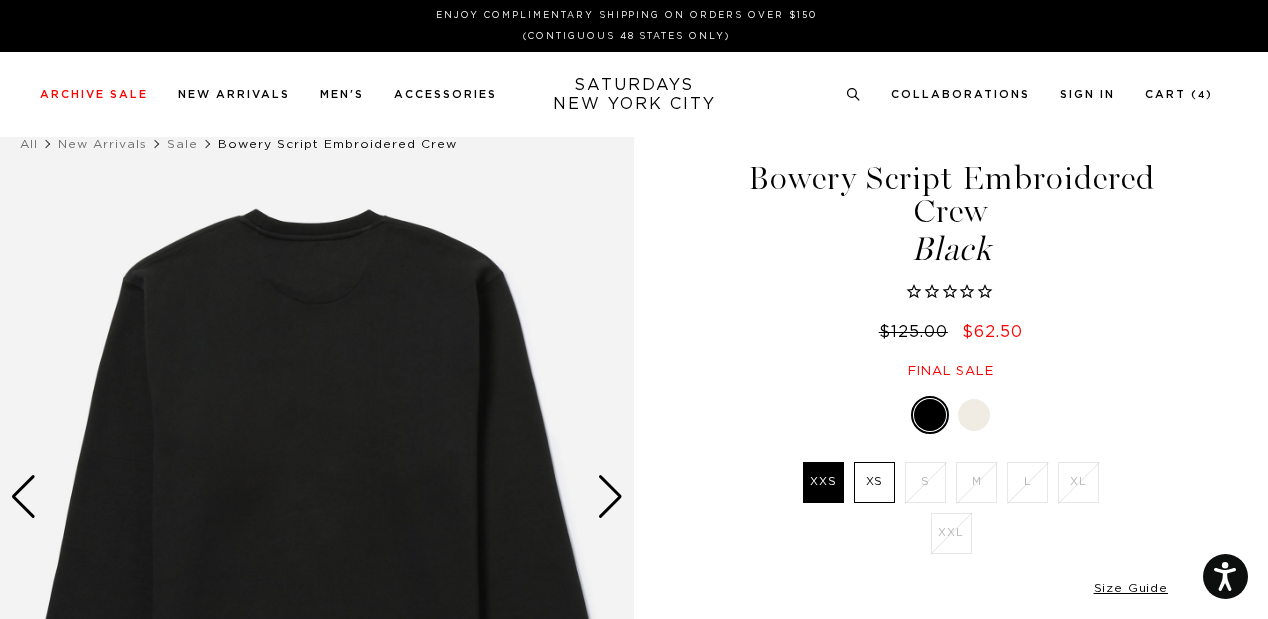 click at bounding box center (610, 497) 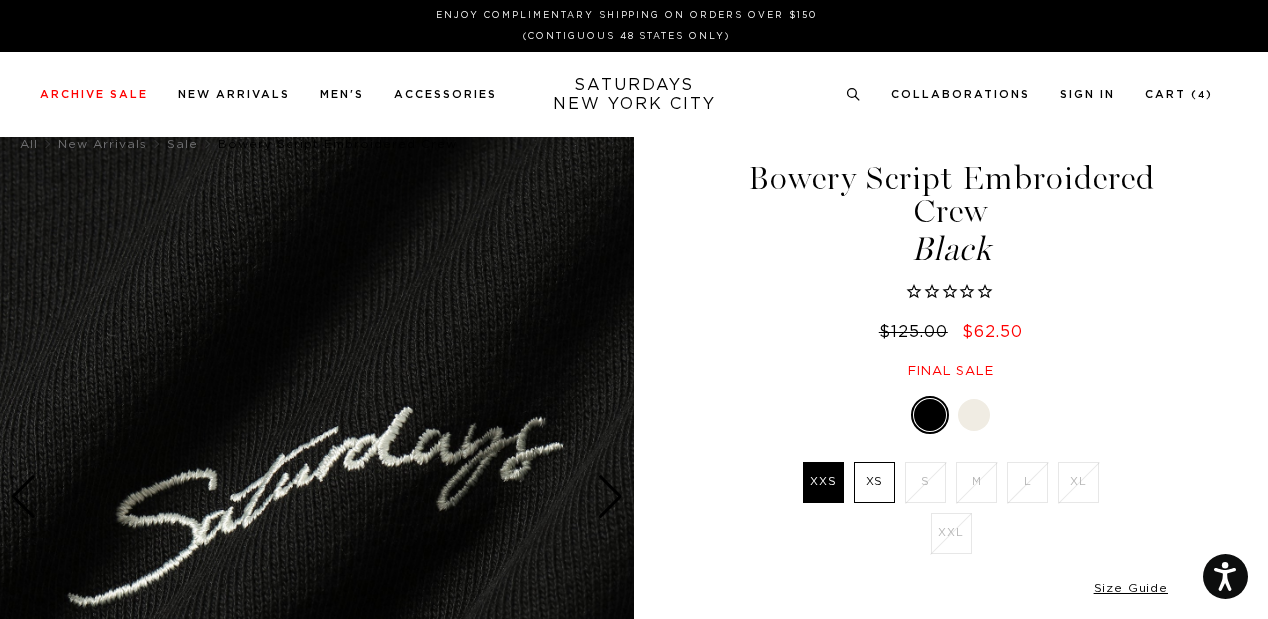 click at bounding box center (610, 497) 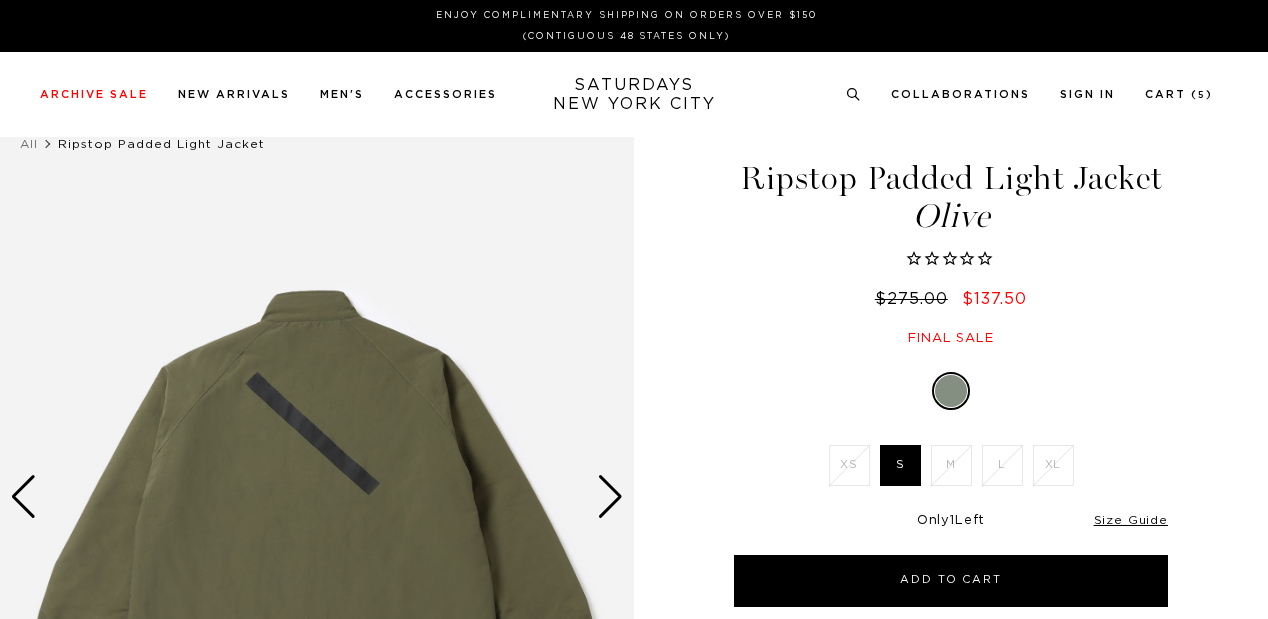 scroll, scrollTop: 0, scrollLeft: 0, axis: both 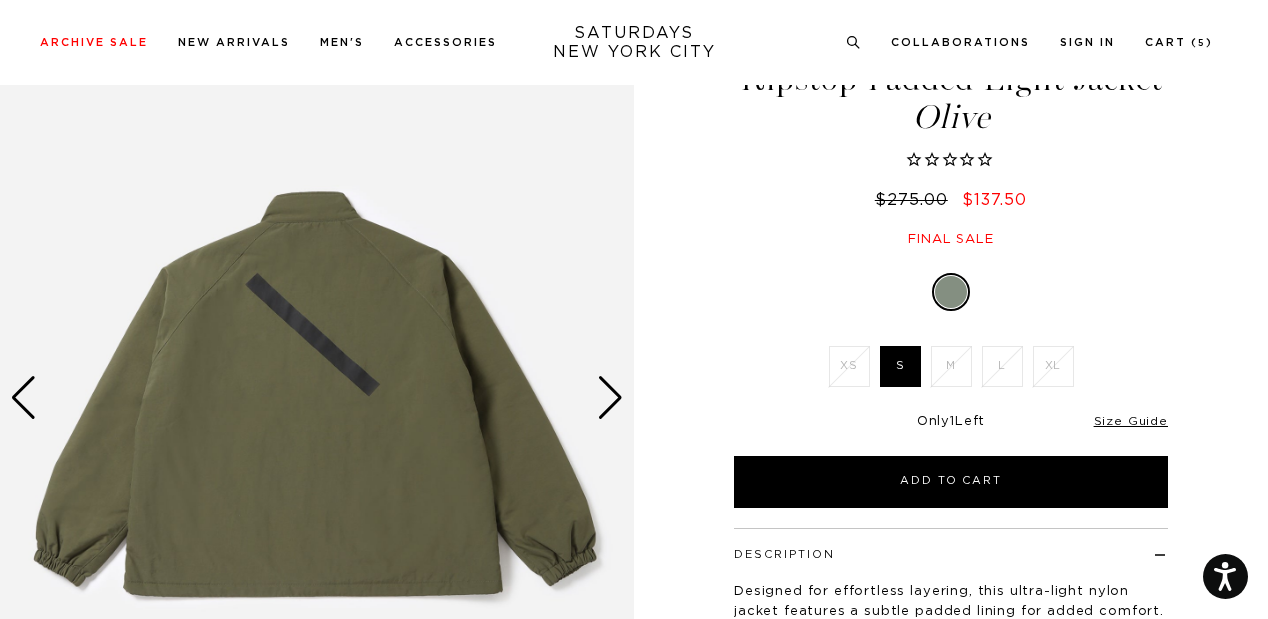 click at bounding box center [317, 398] 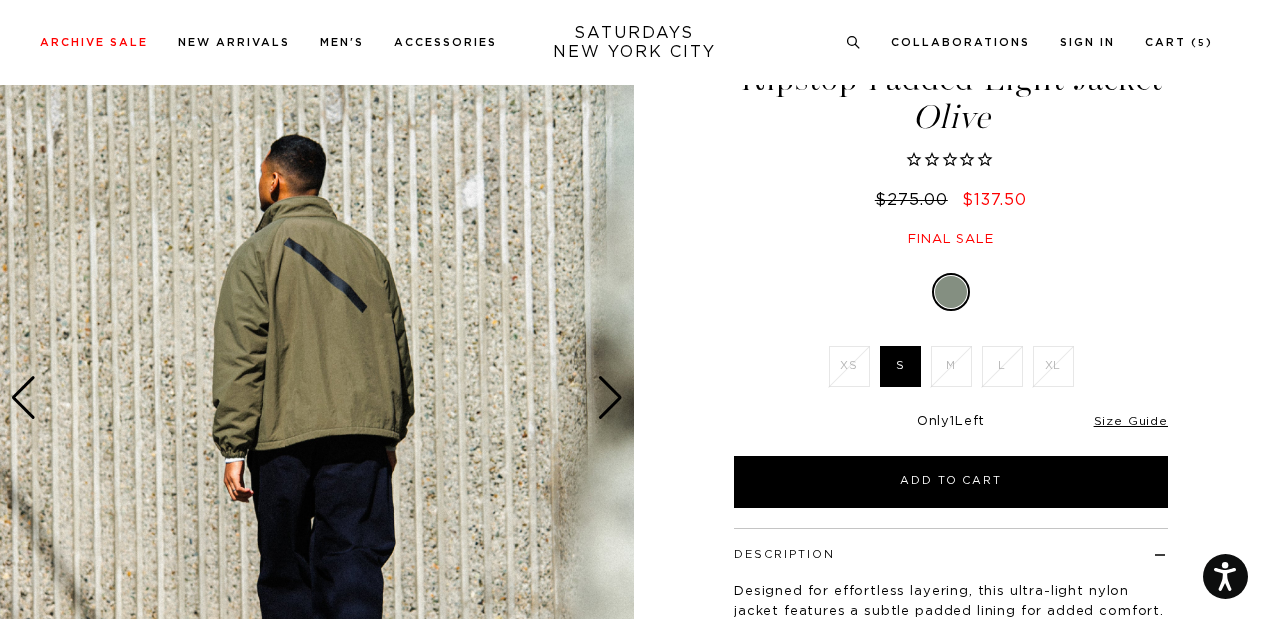 click at bounding box center (610, 398) 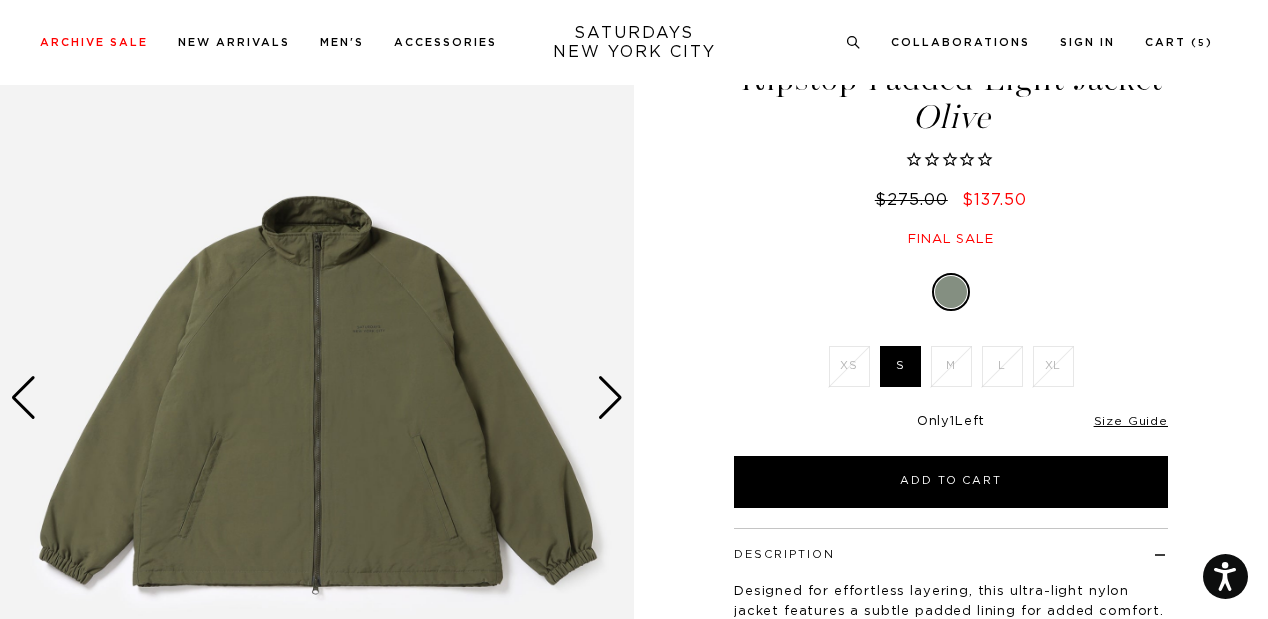click at bounding box center [610, 398] 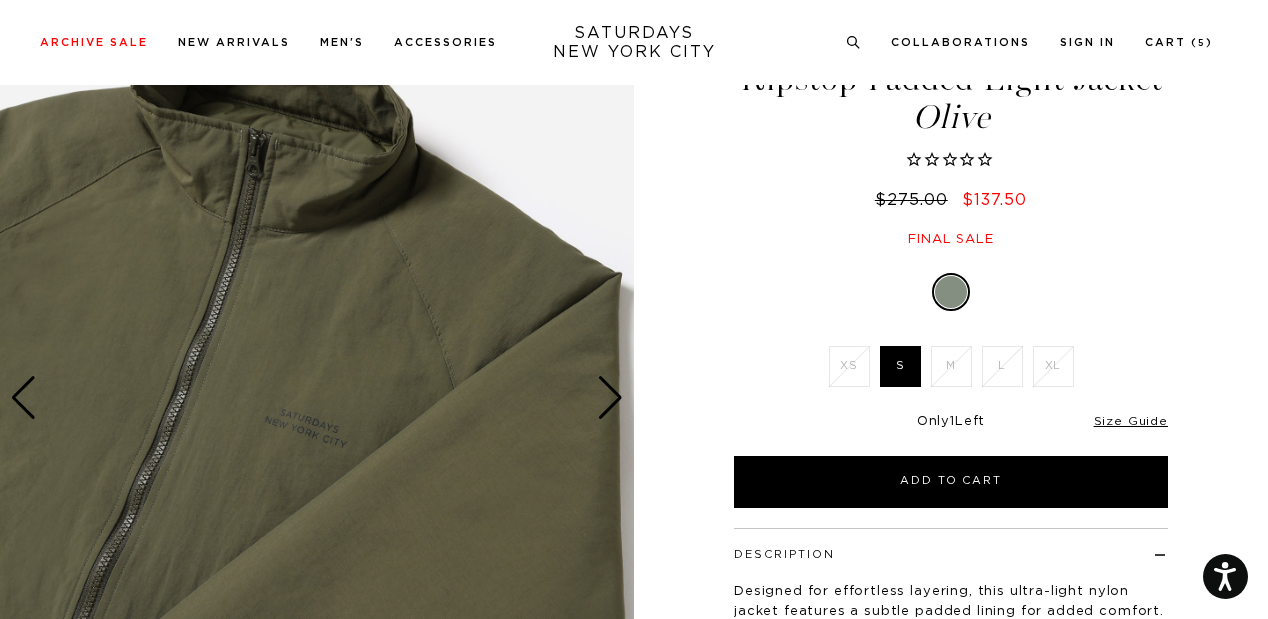 click at bounding box center [610, 398] 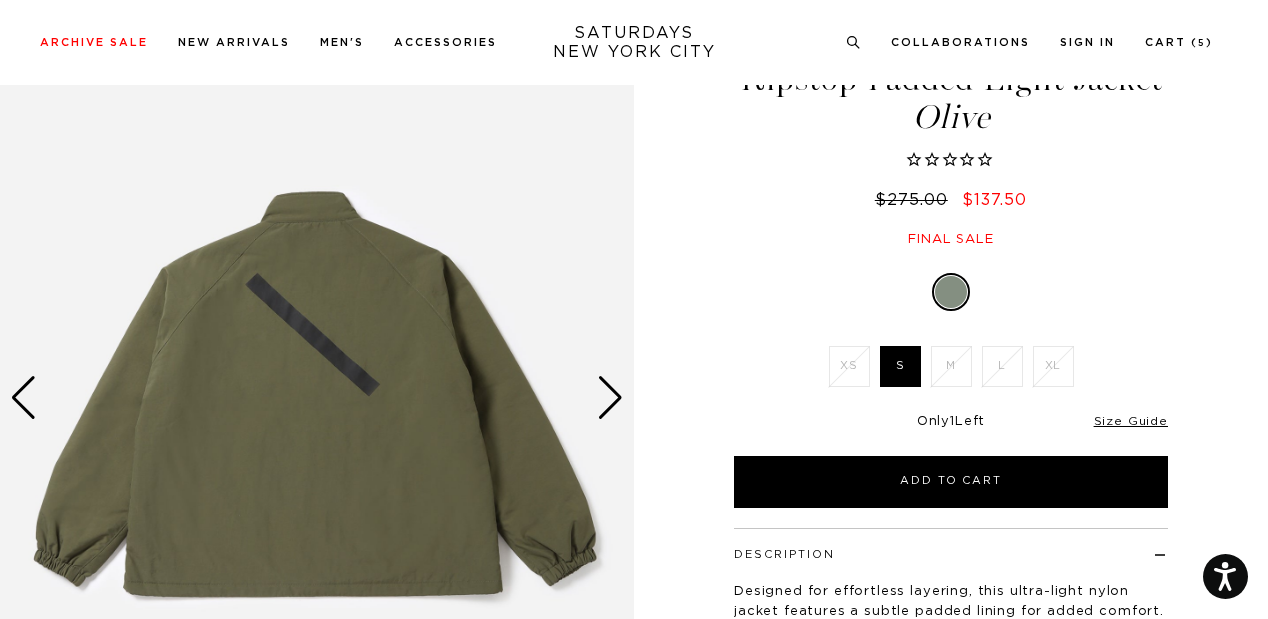 click at bounding box center (610, 398) 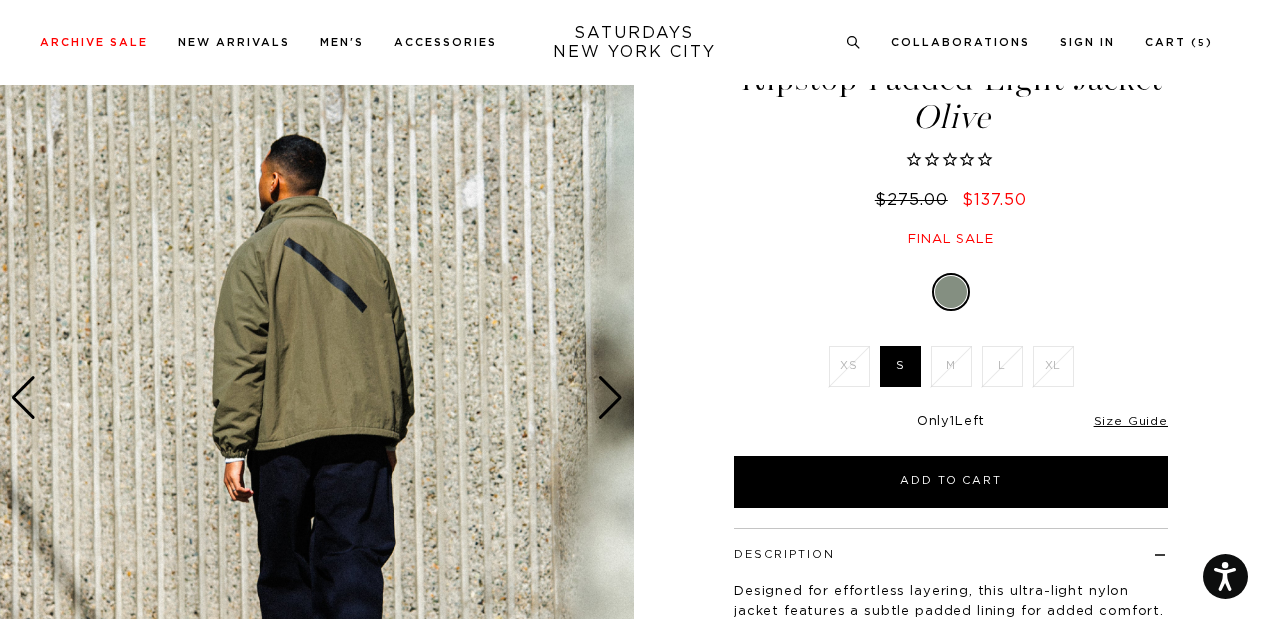 click at bounding box center [610, 398] 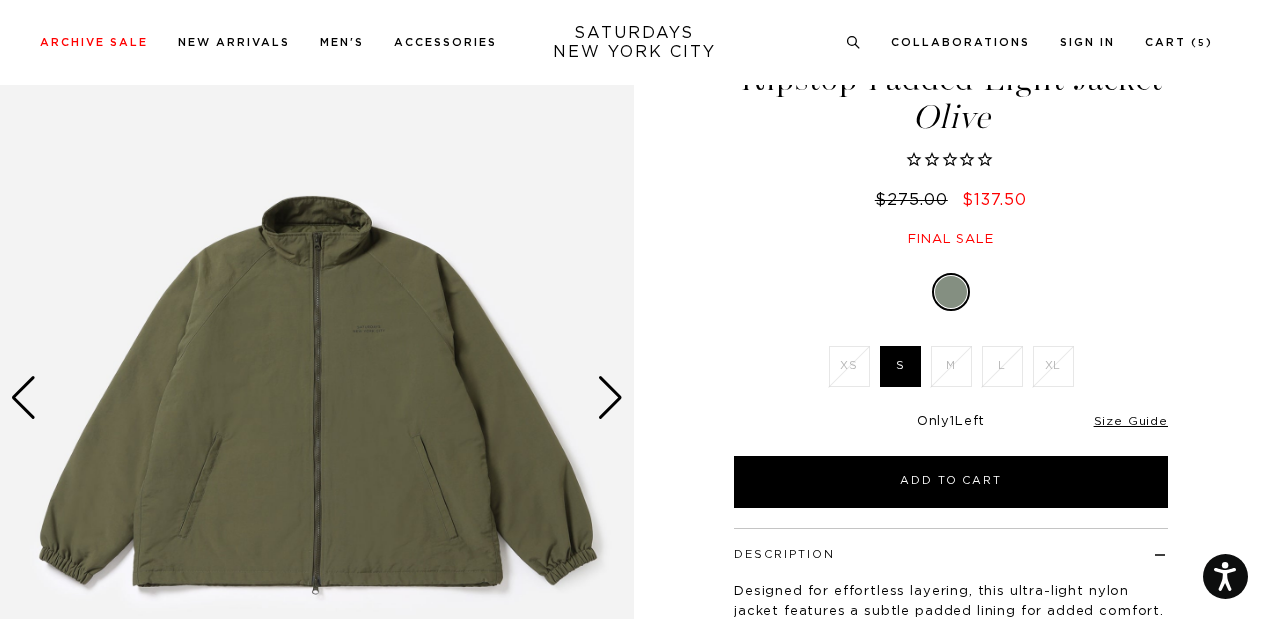 click at bounding box center (610, 398) 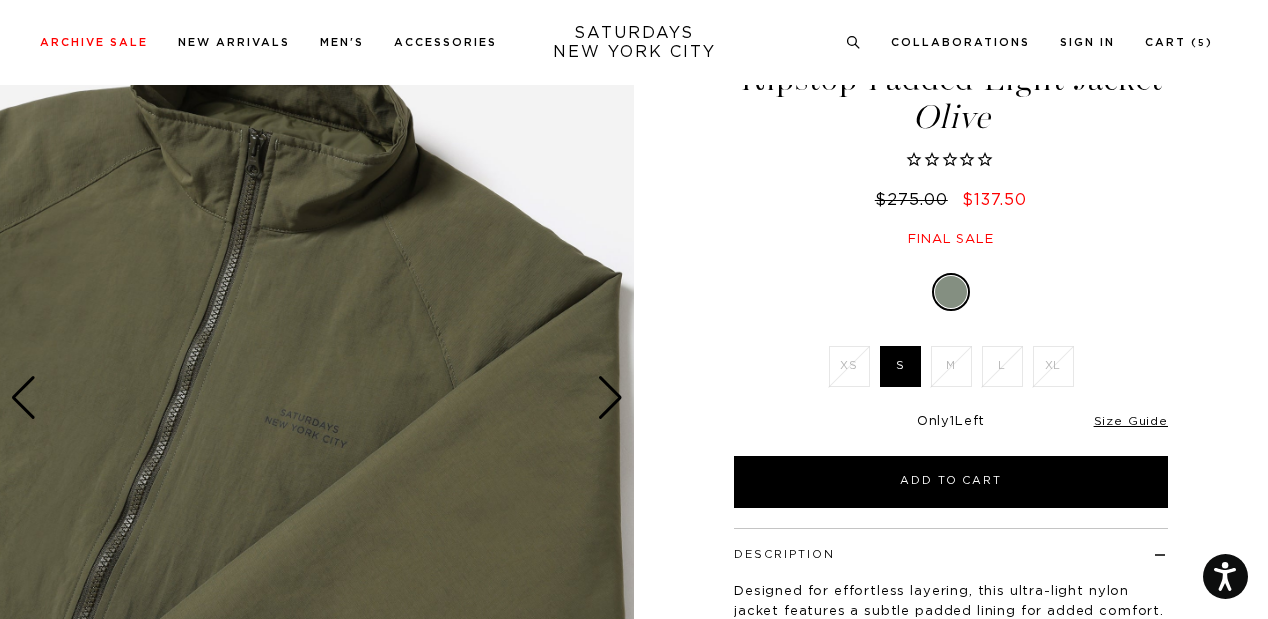 click at bounding box center [610, 398] 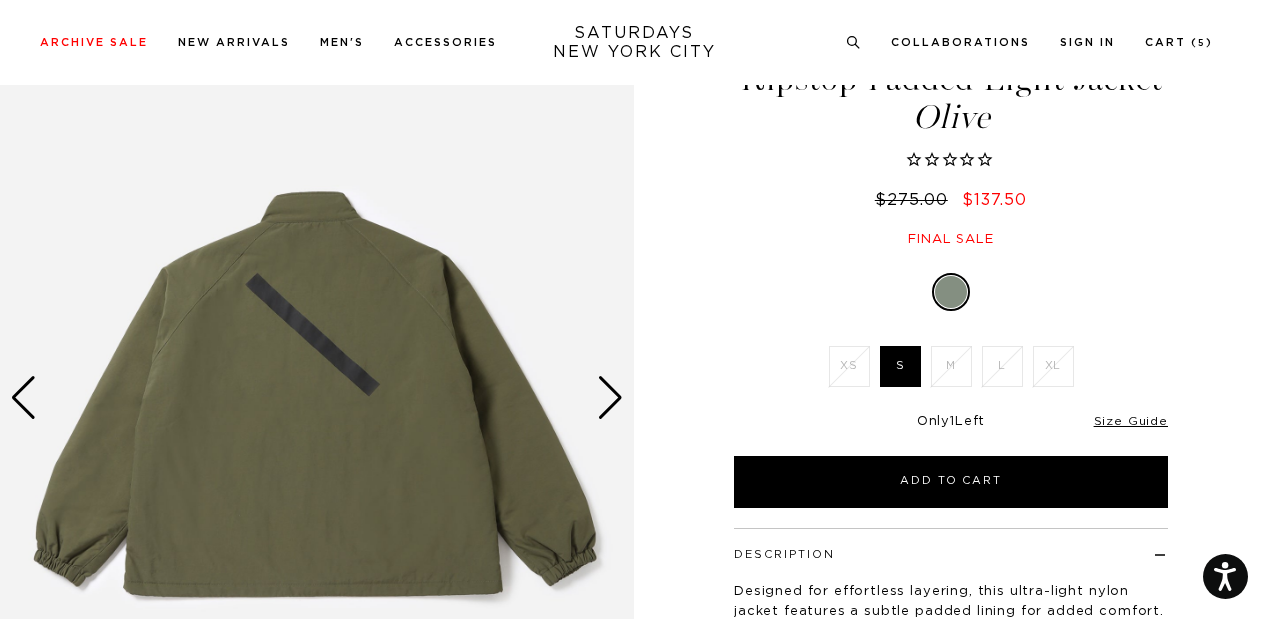 click at bounding box center [610, 398] 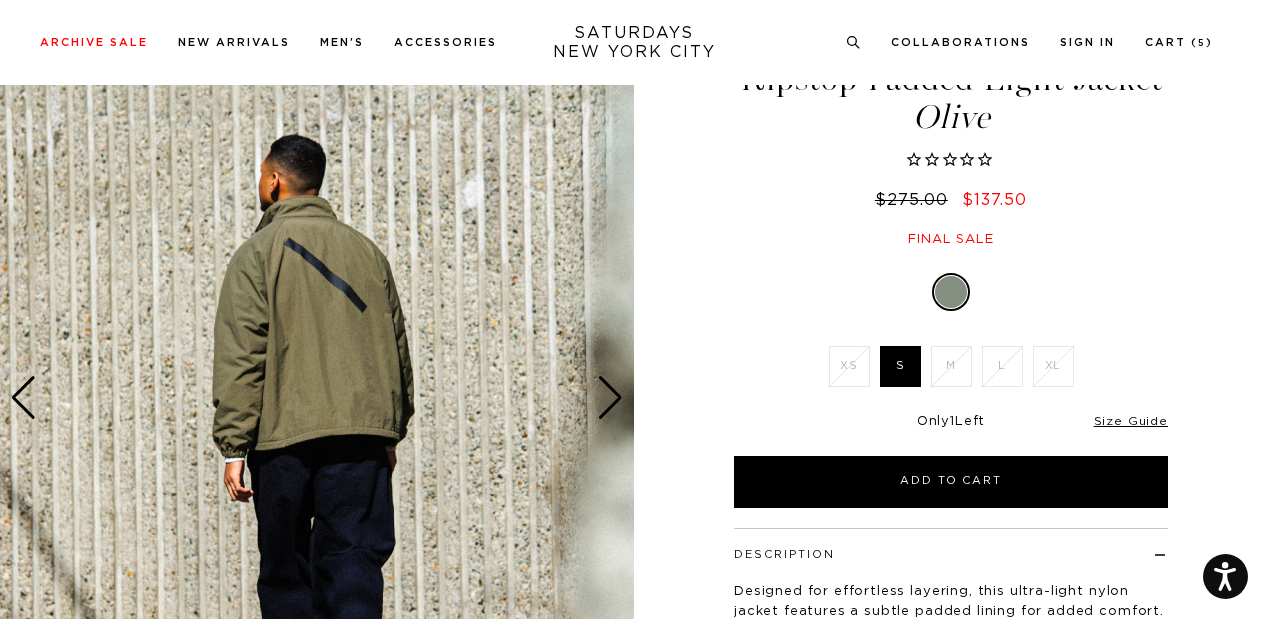 click at bounding box center (610, 398) 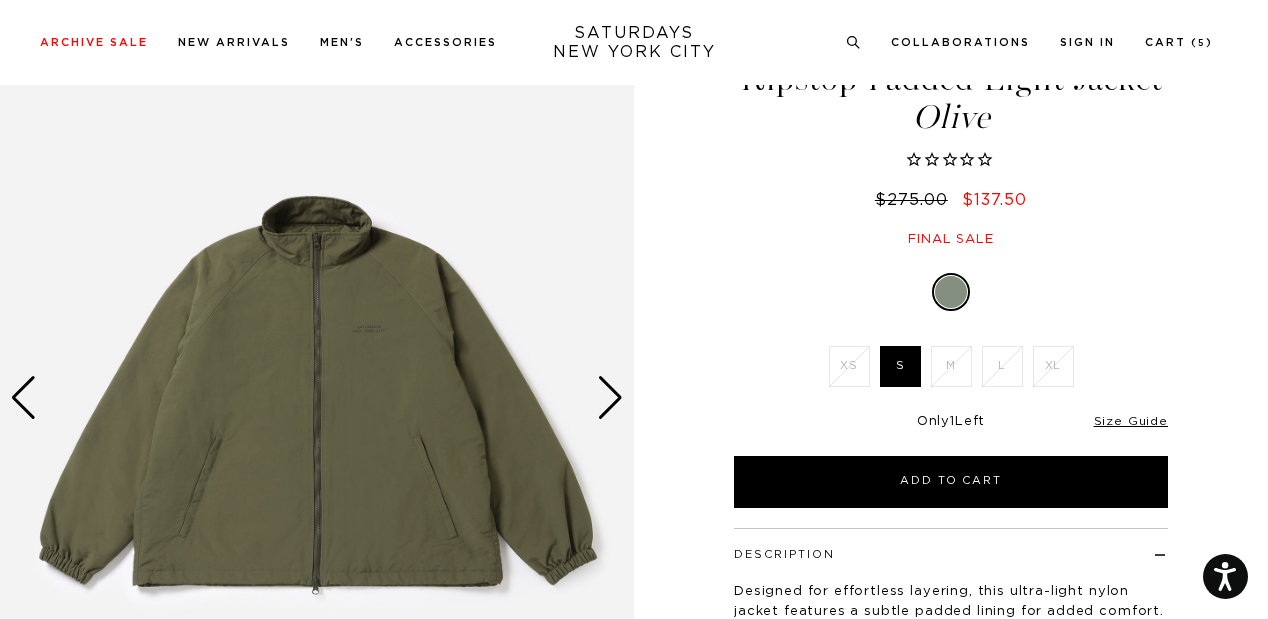 click at bounding box center (610, 398) 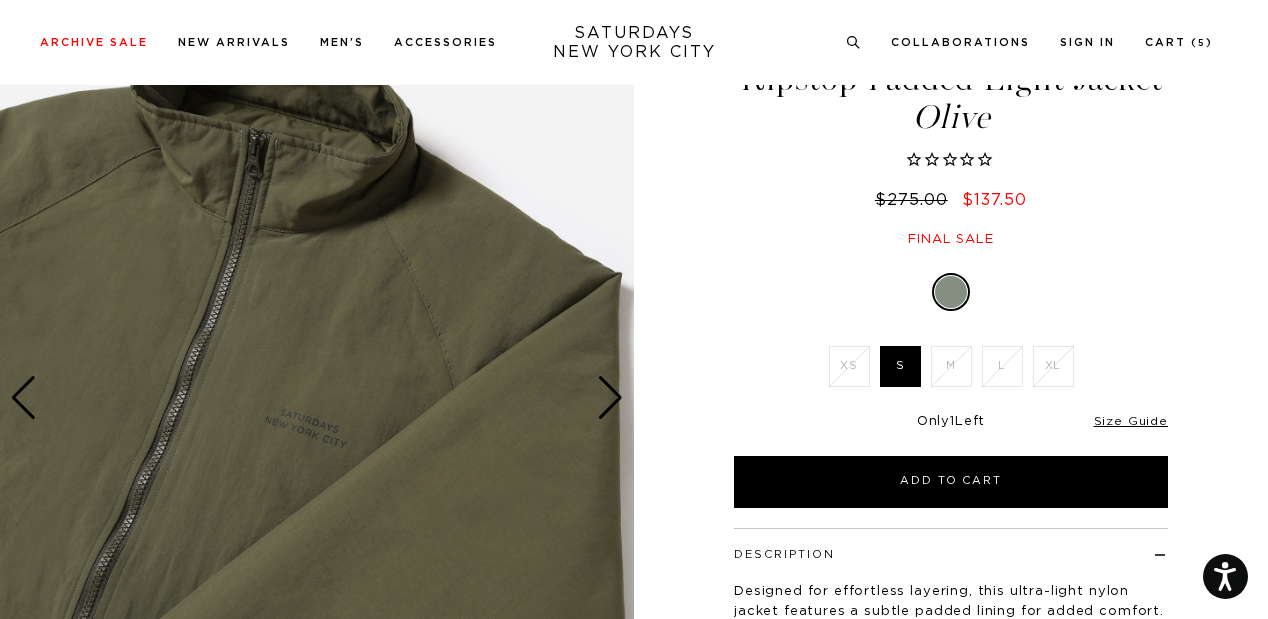 scroll, scrollTop: 0, scrollLeft: 0, axis: both 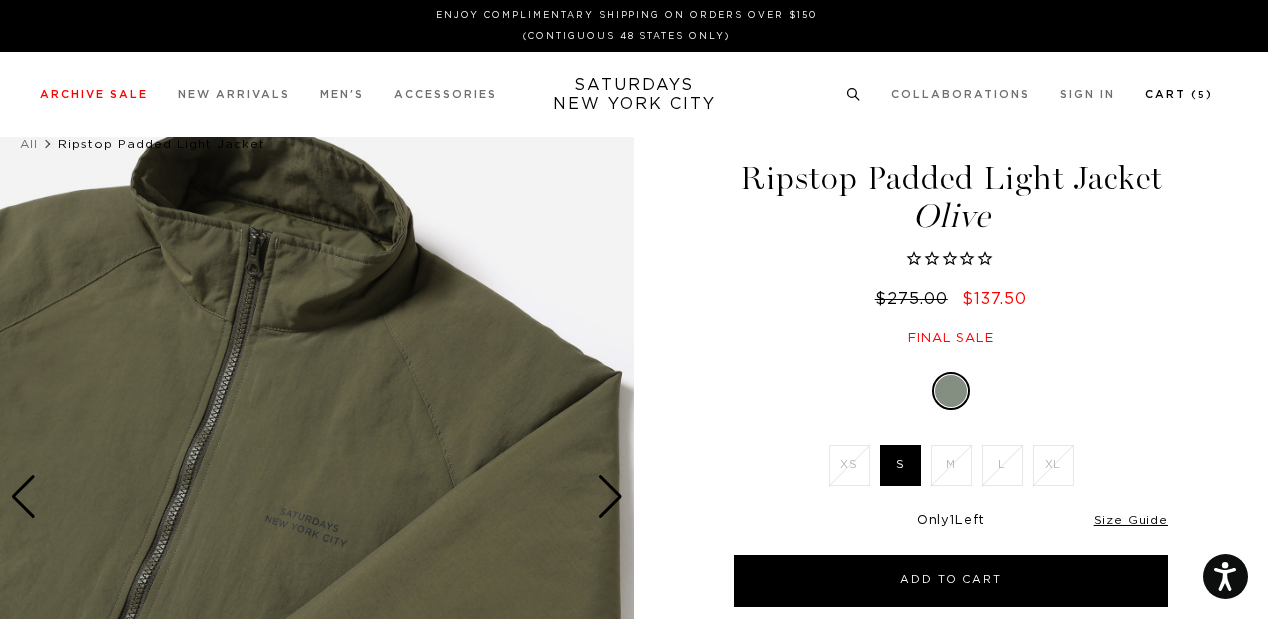 click on "Cart ( 5 )" at bounding box center (1179, 94) 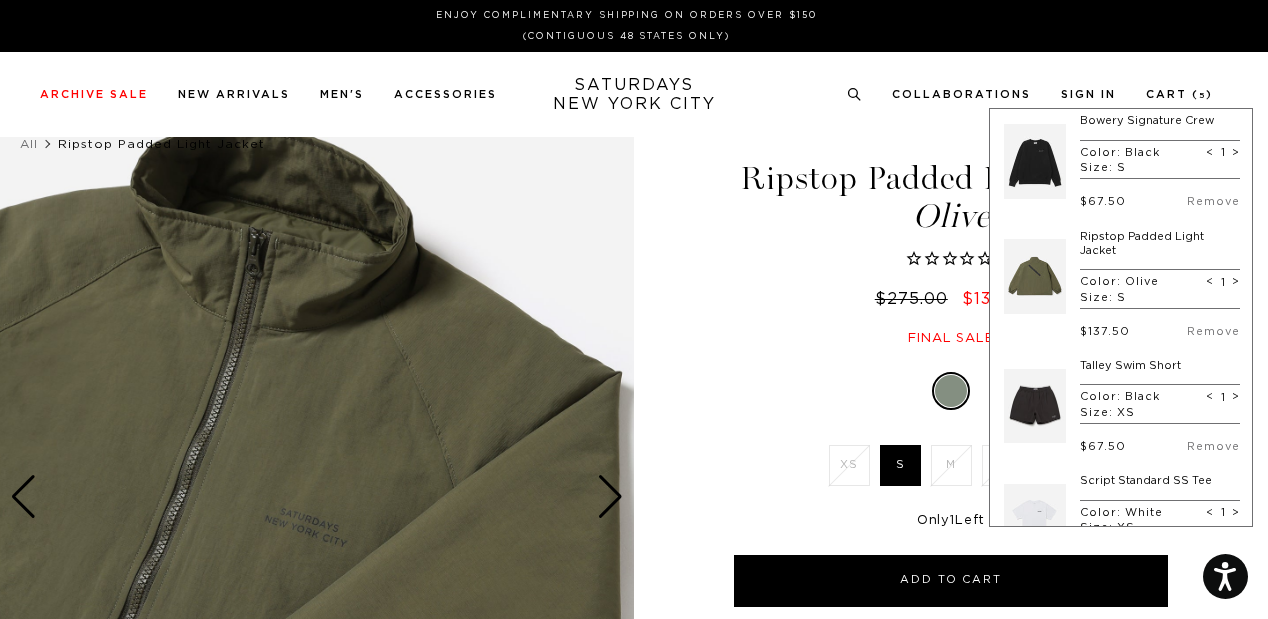 scroll, scrollTop: 0, scrollLeft: 0, axis: both 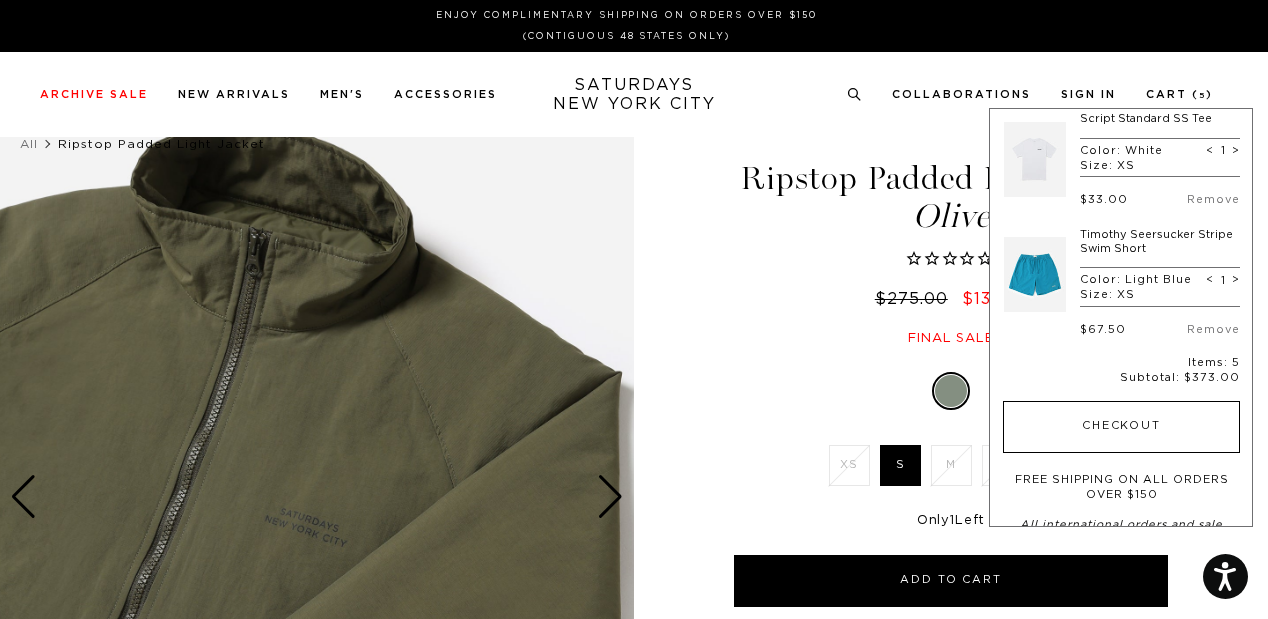 click on "Checkout" at bounding box center [1121, 427] 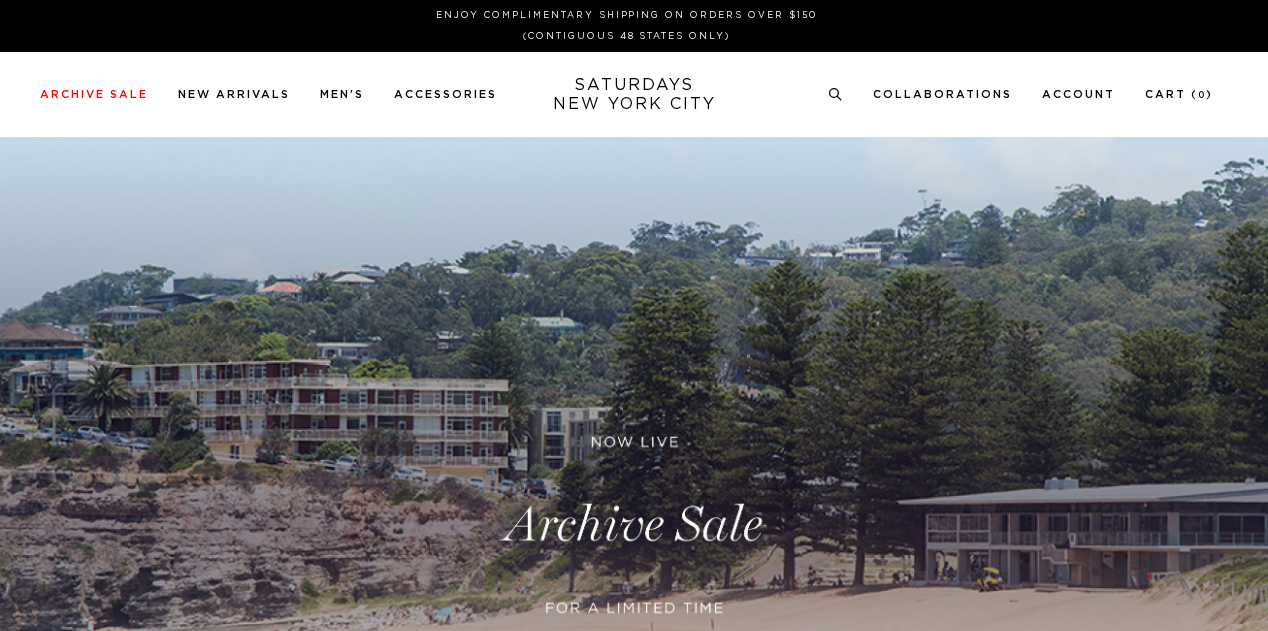 scroll, scrollTop: 0, scrollLeft: 0, axis: both 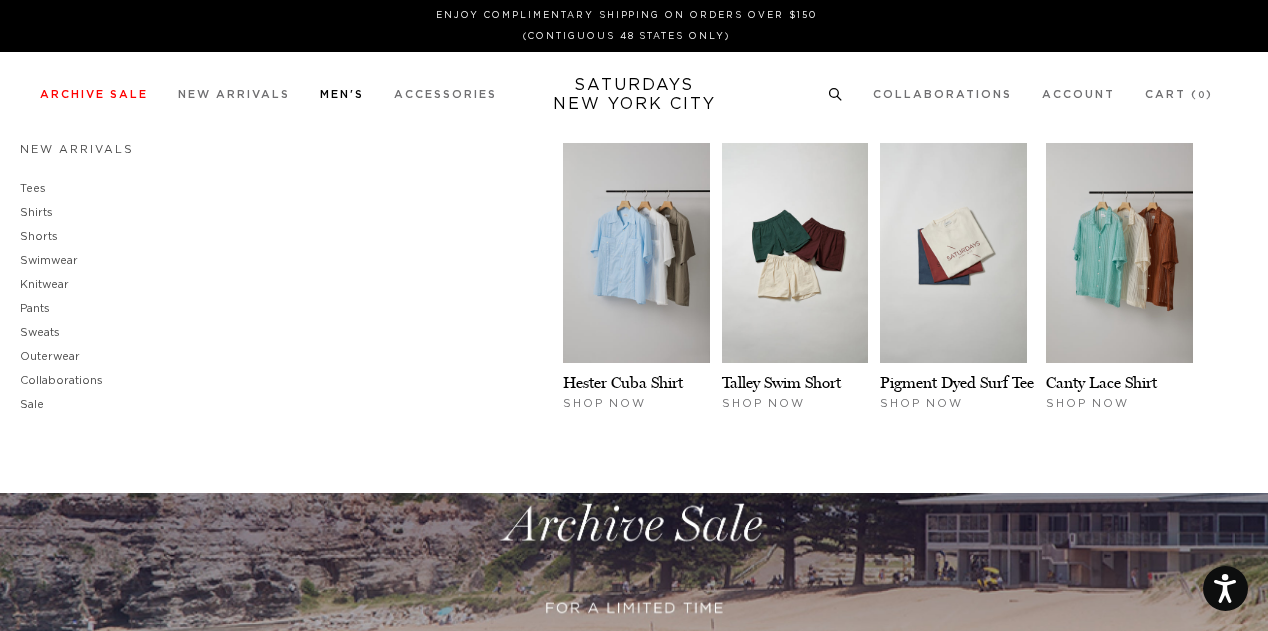 click on "Men's" at bounding box center [342, 94] 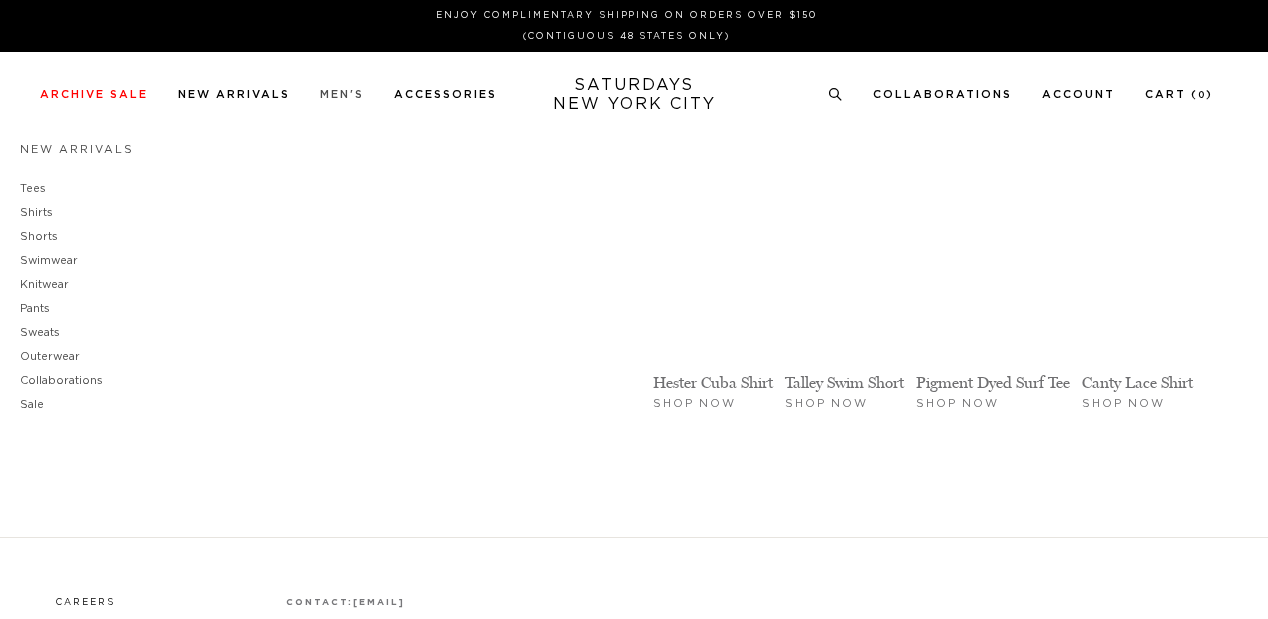 scroll, scrollTop: 0, scrollLeft: 0, axis: both 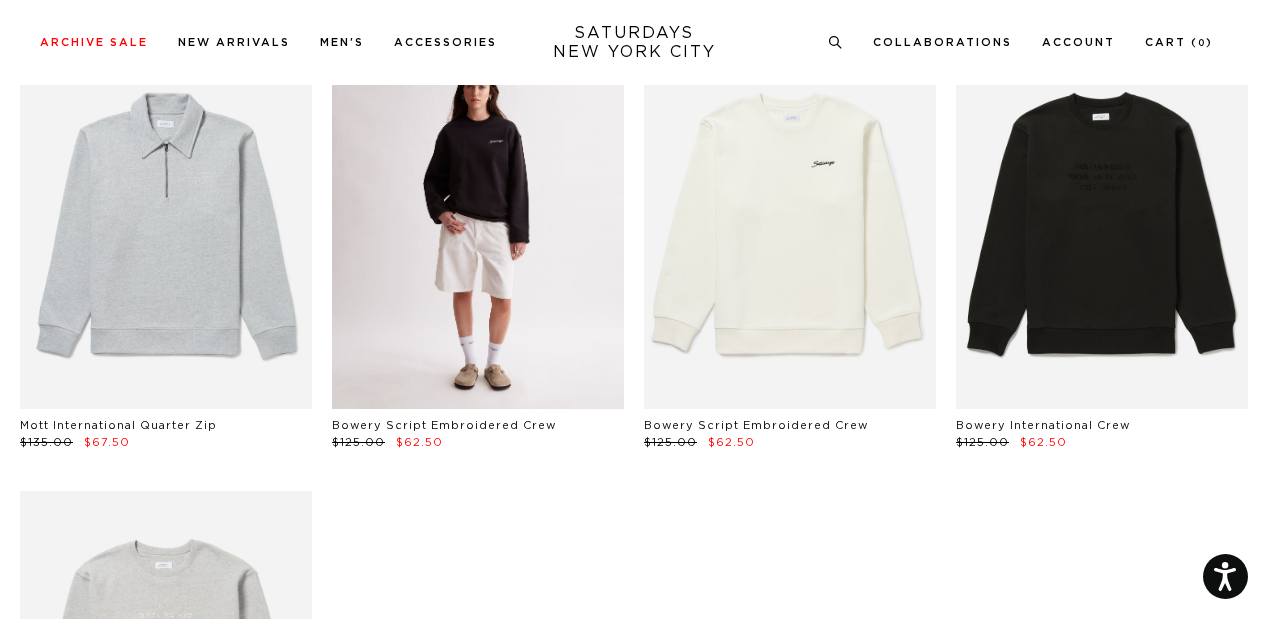 click at bounding box center [478, 226] 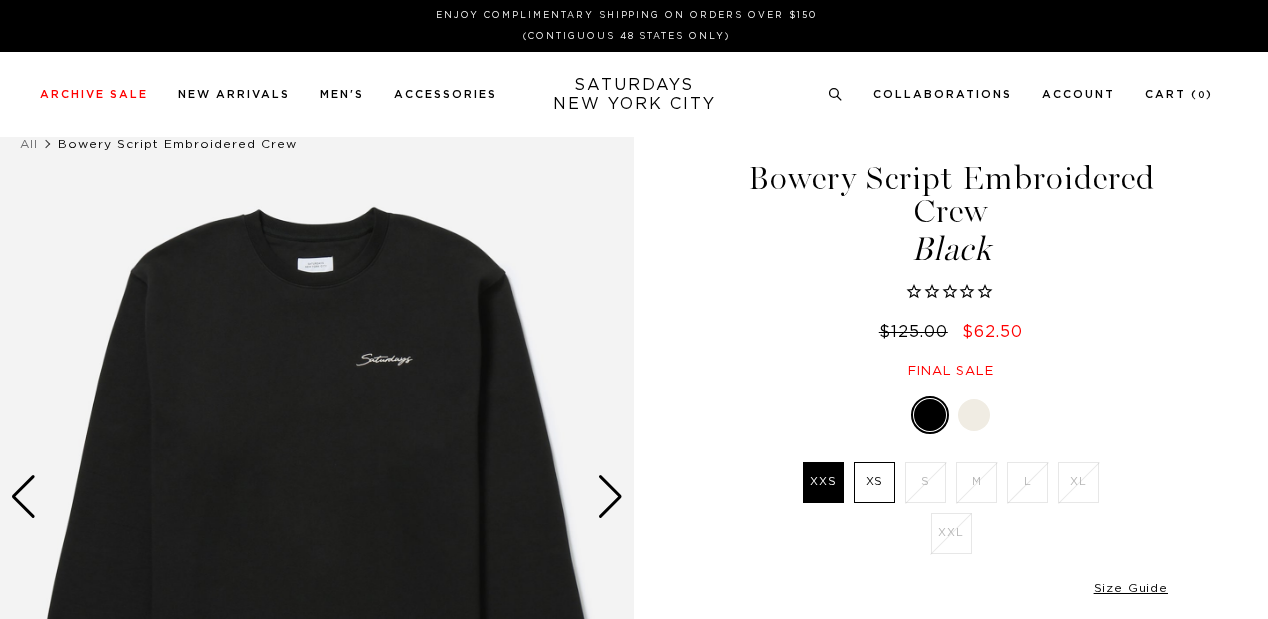 scroll, scrollTop: 0, scrollLeft: 0, axis: both 